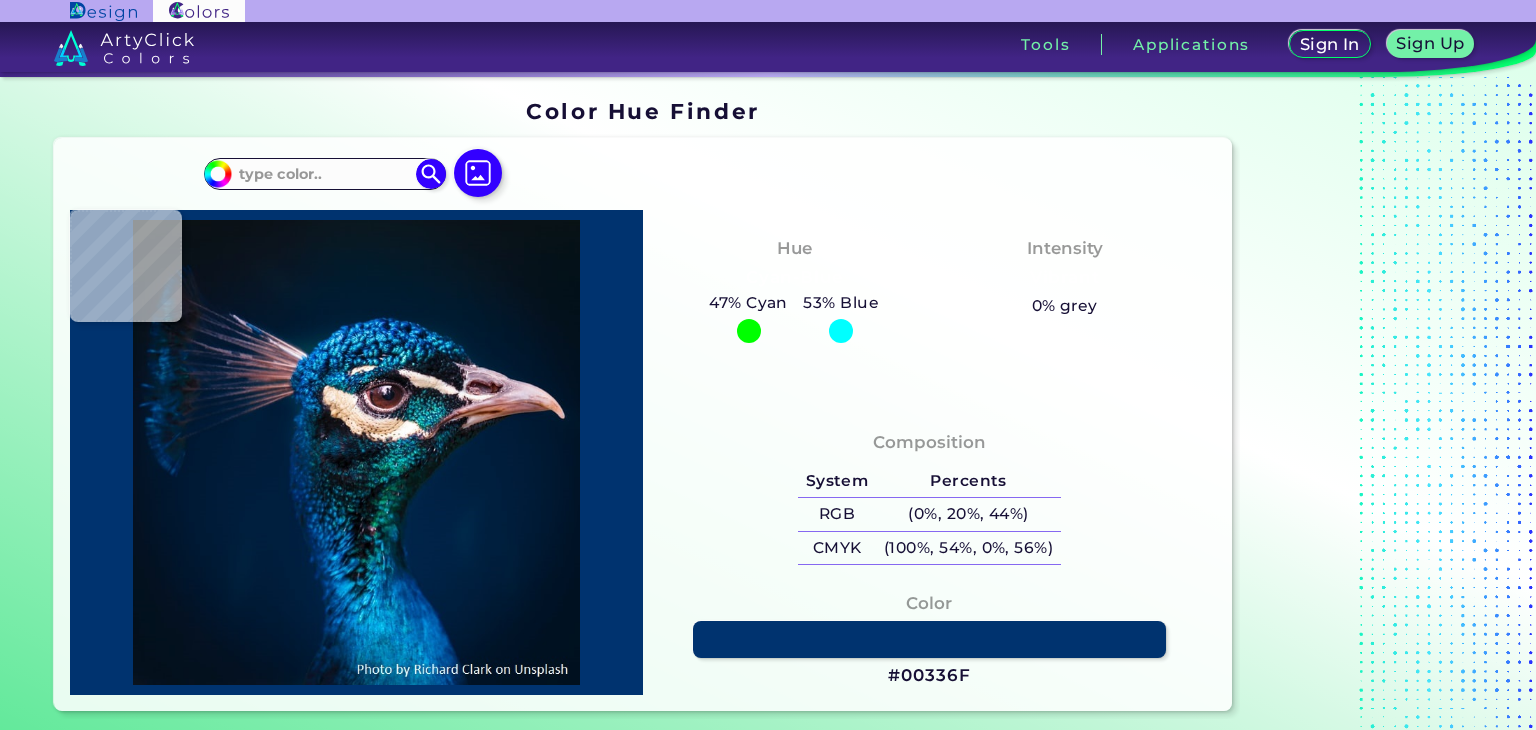 scroll, scrollTop: 0, scrollLeft: 0, axis: both 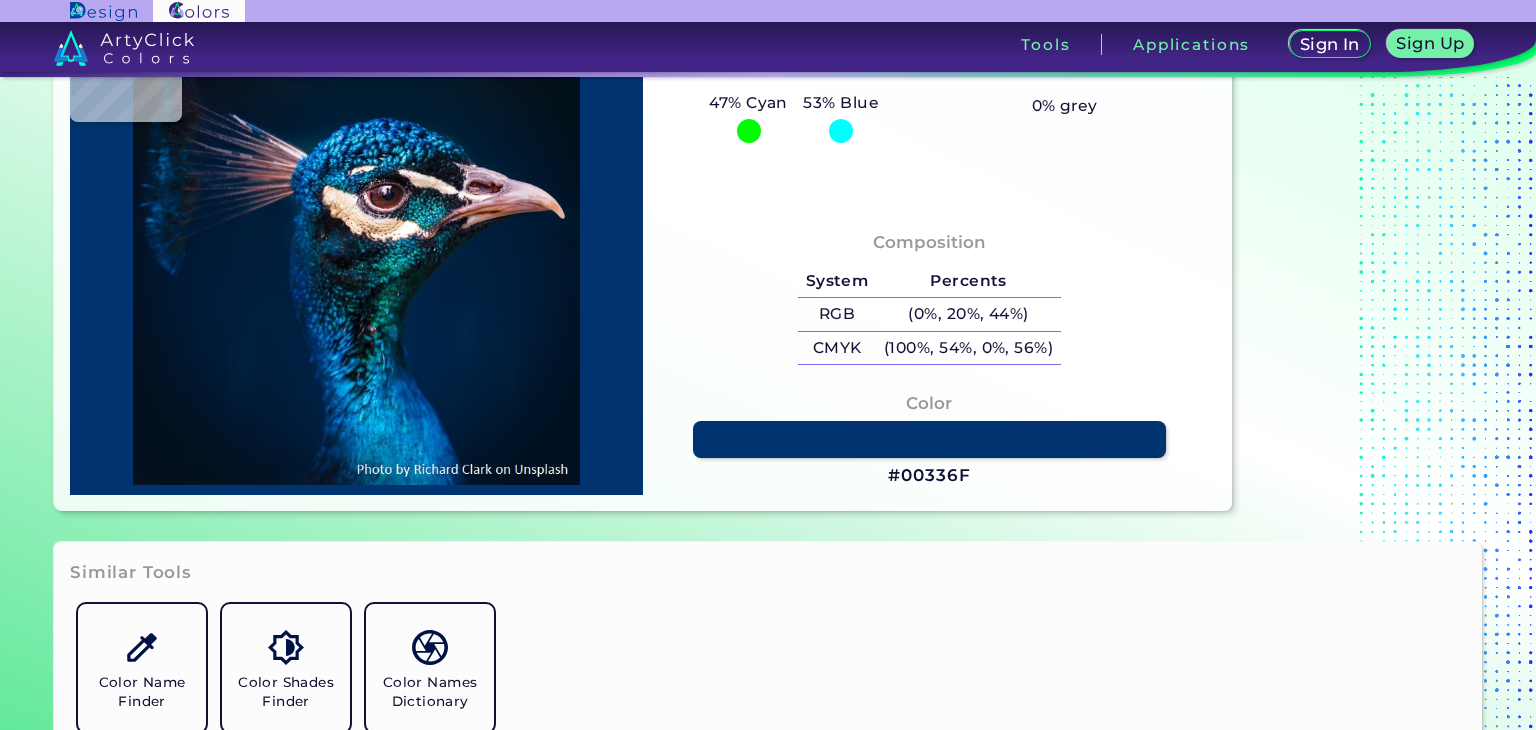 type on "#001427" 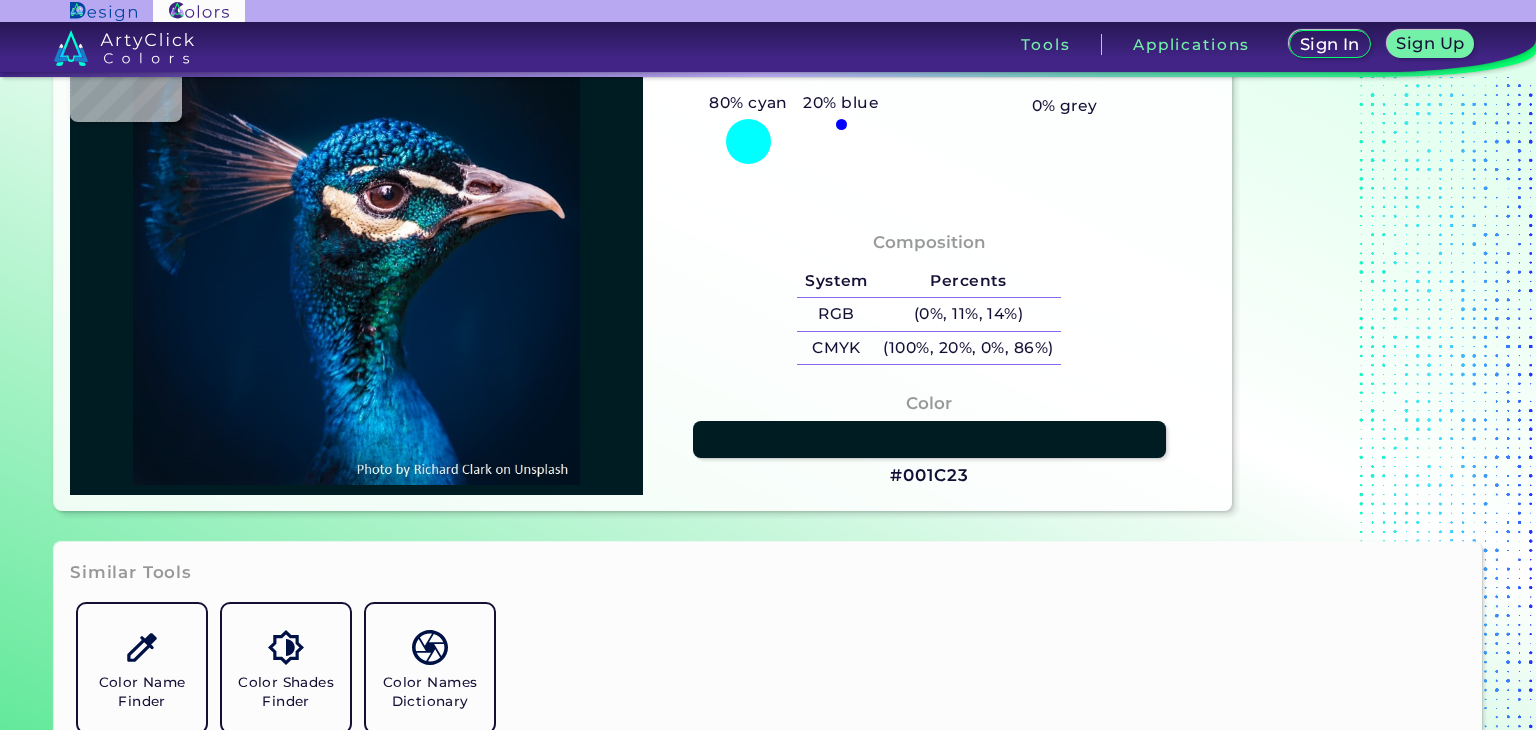 type on "#001c23" 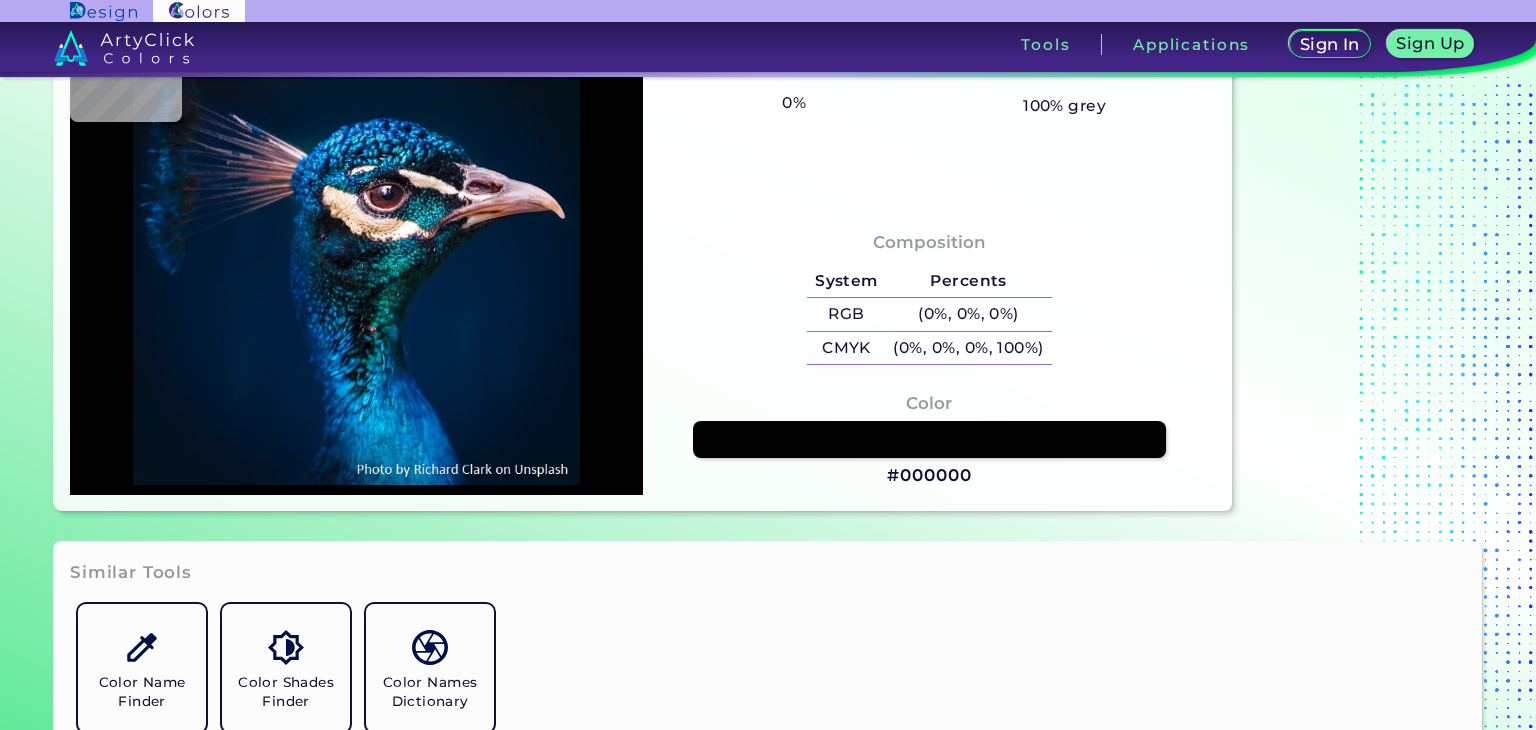 type on "#051223" 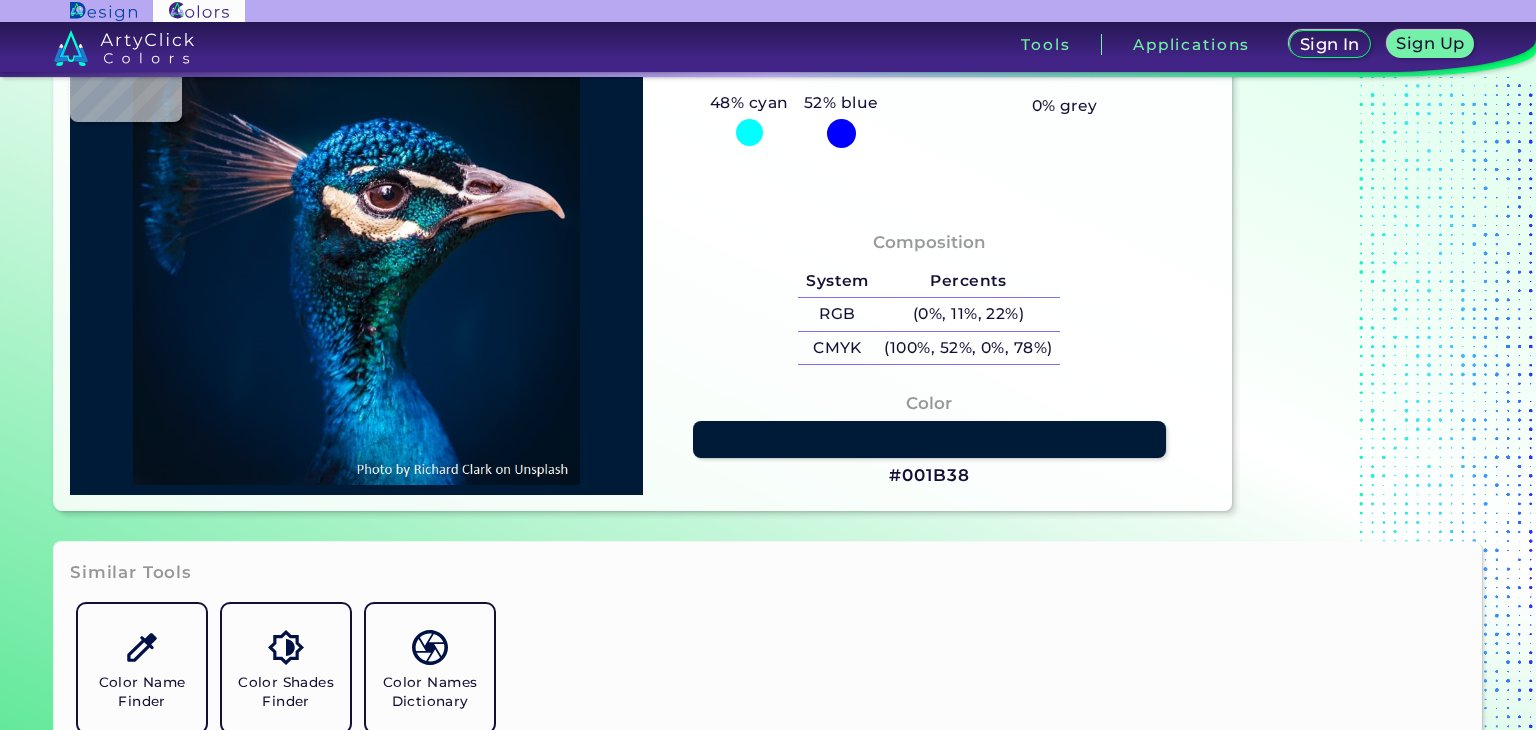 type on "#001b38" 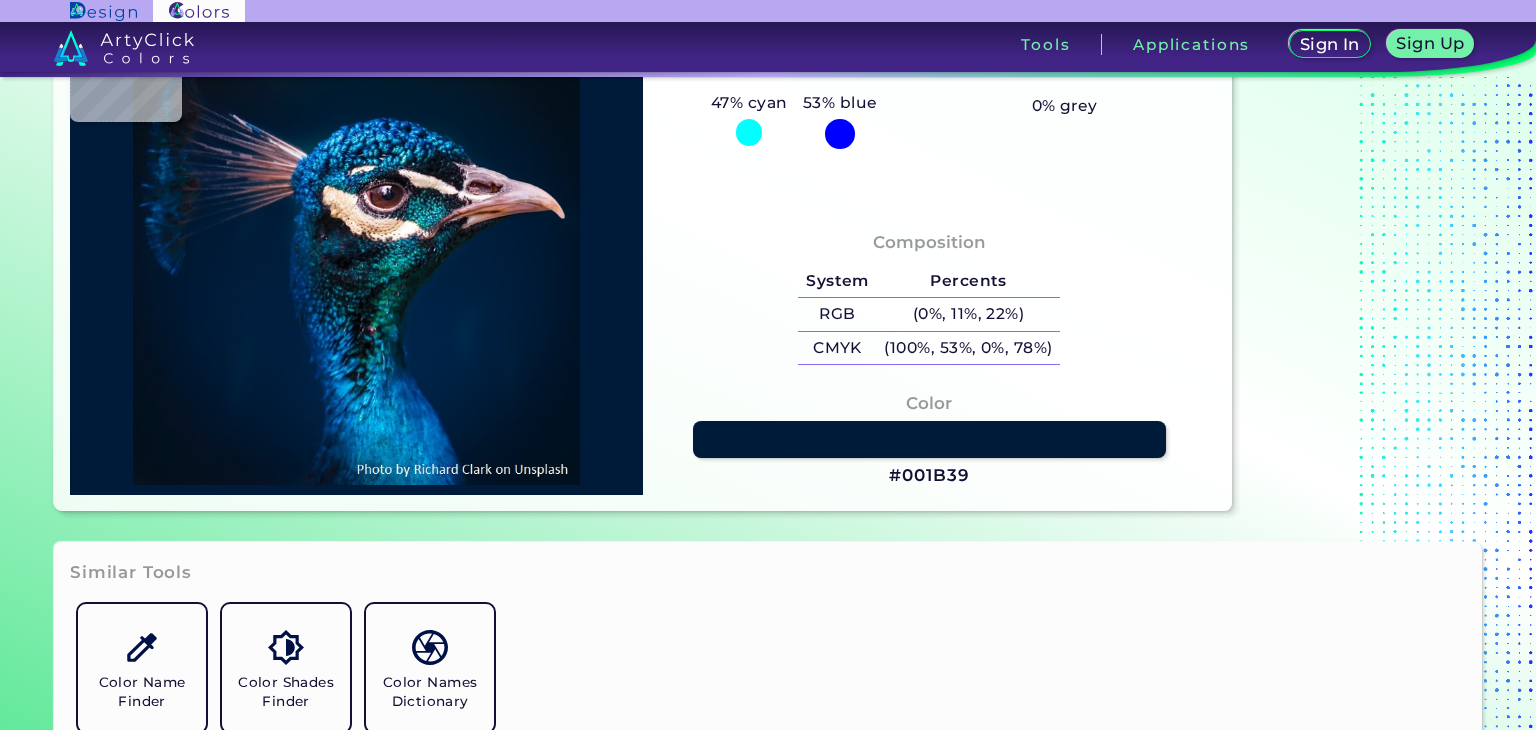 type on "#011c39" 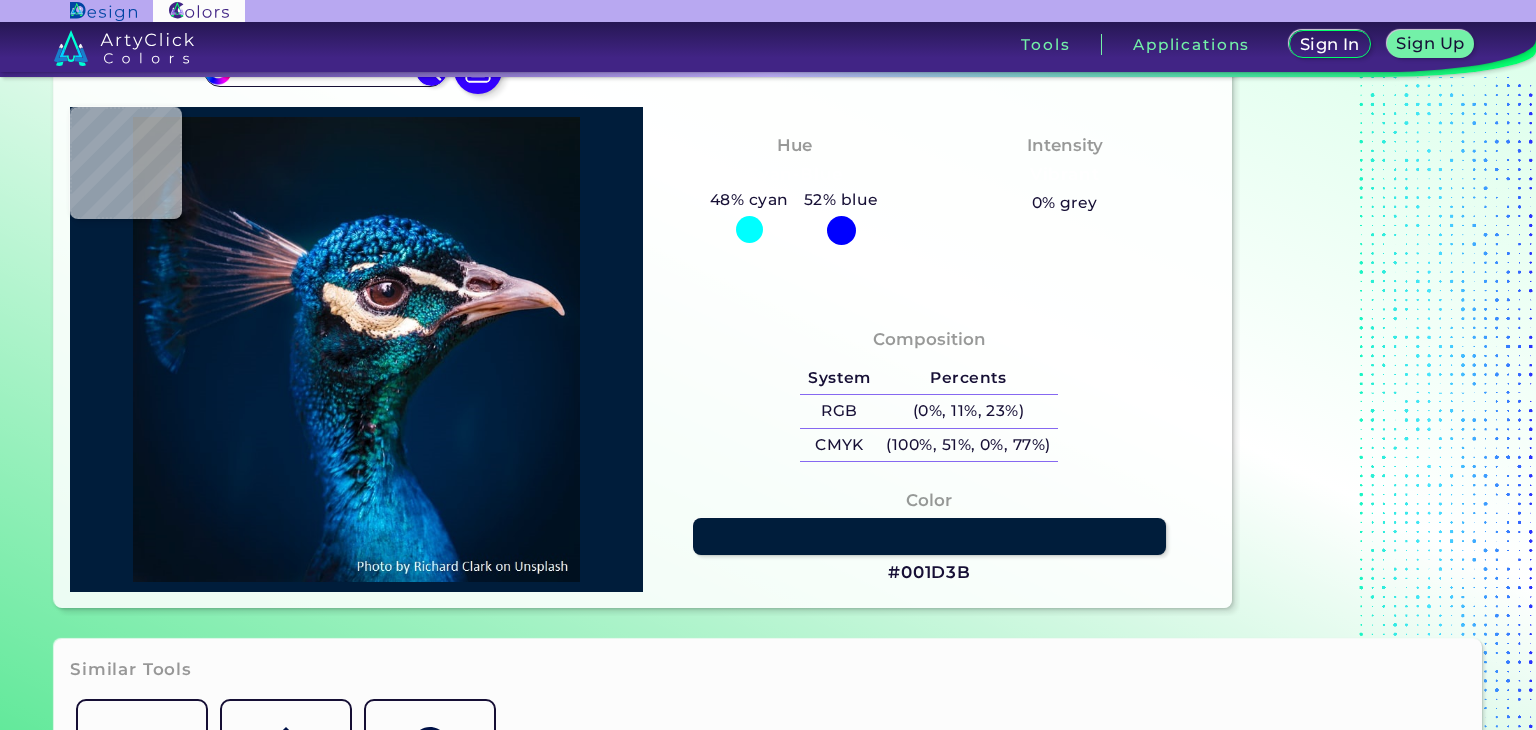scroll, scrollTop: 0, scrollLeft: 0, axis: both 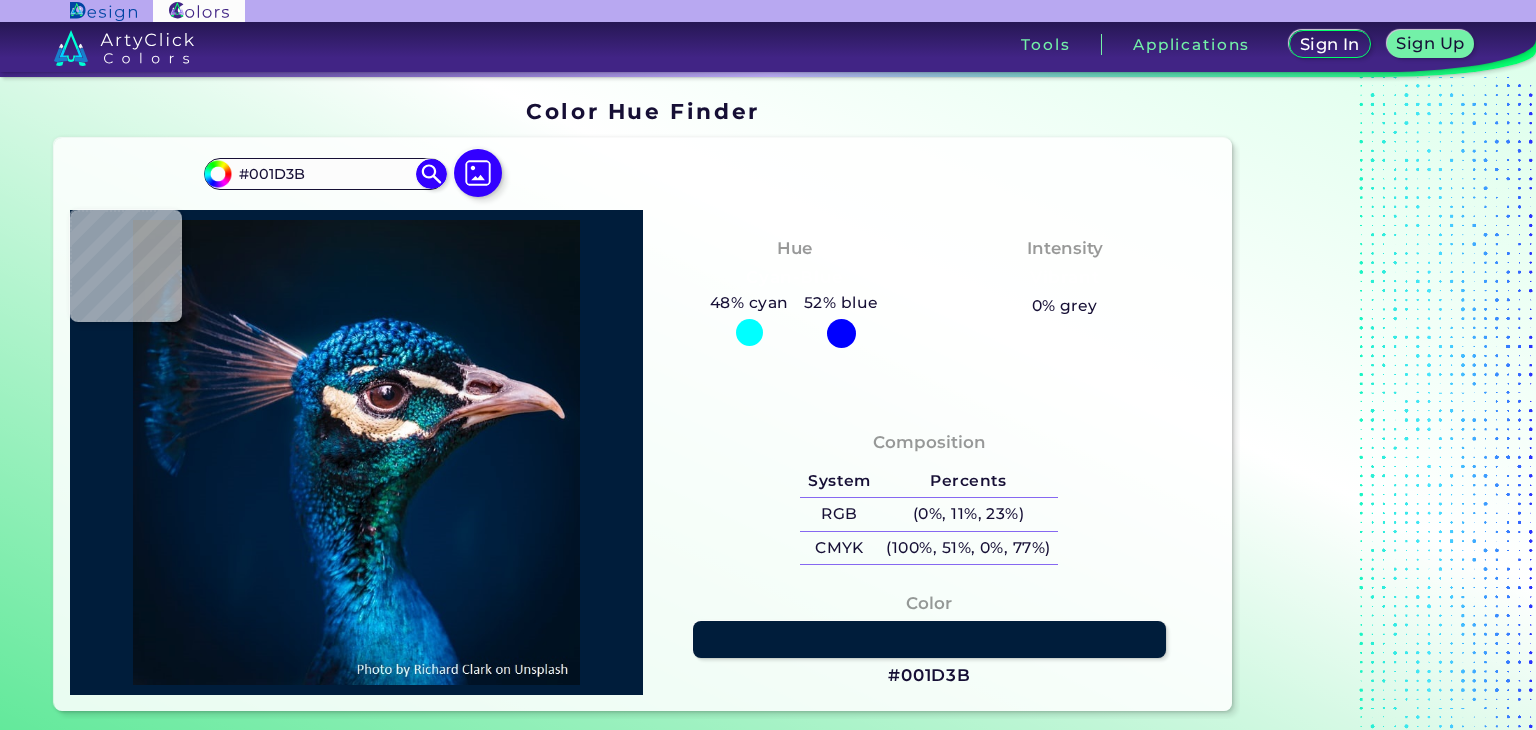 type on "#041a38" 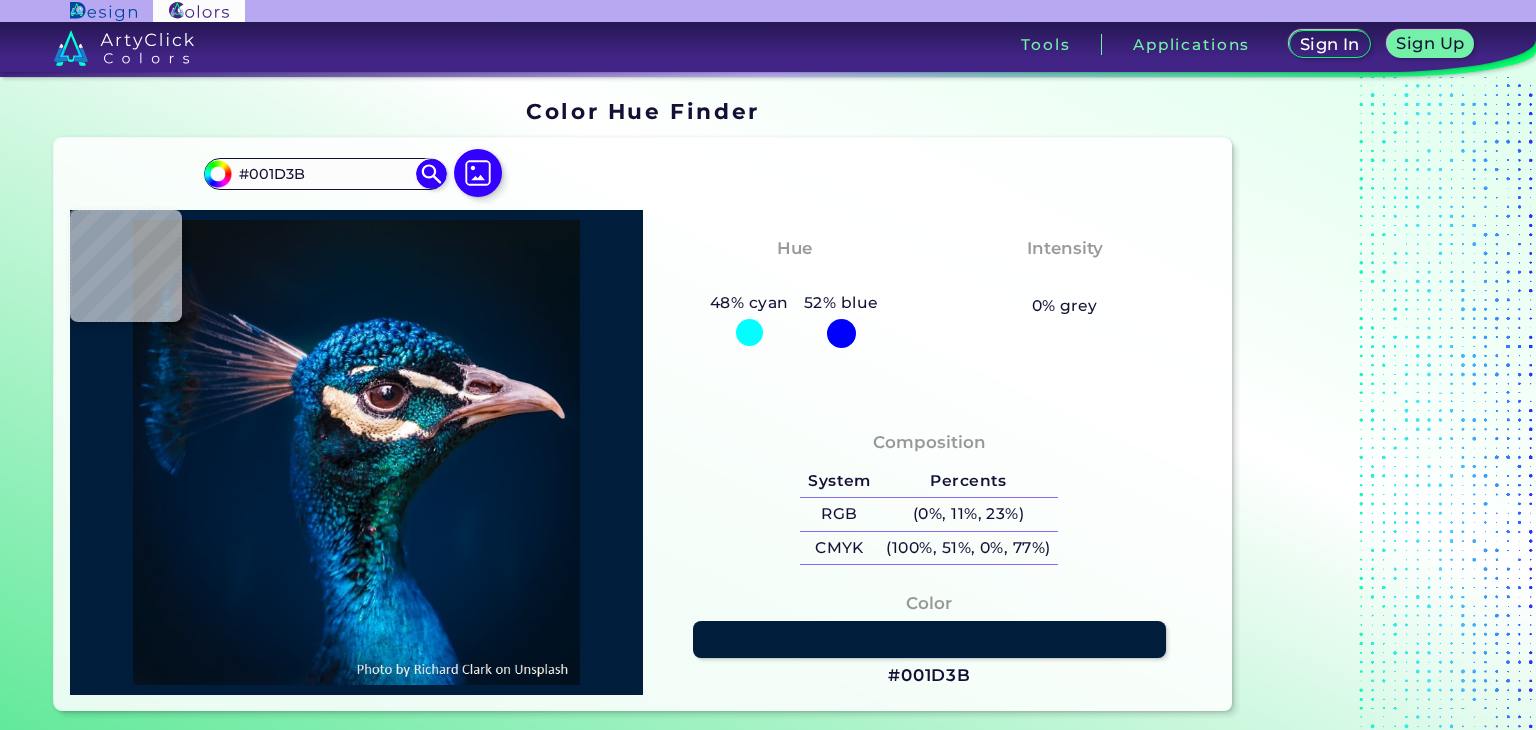 type on "#041A38" 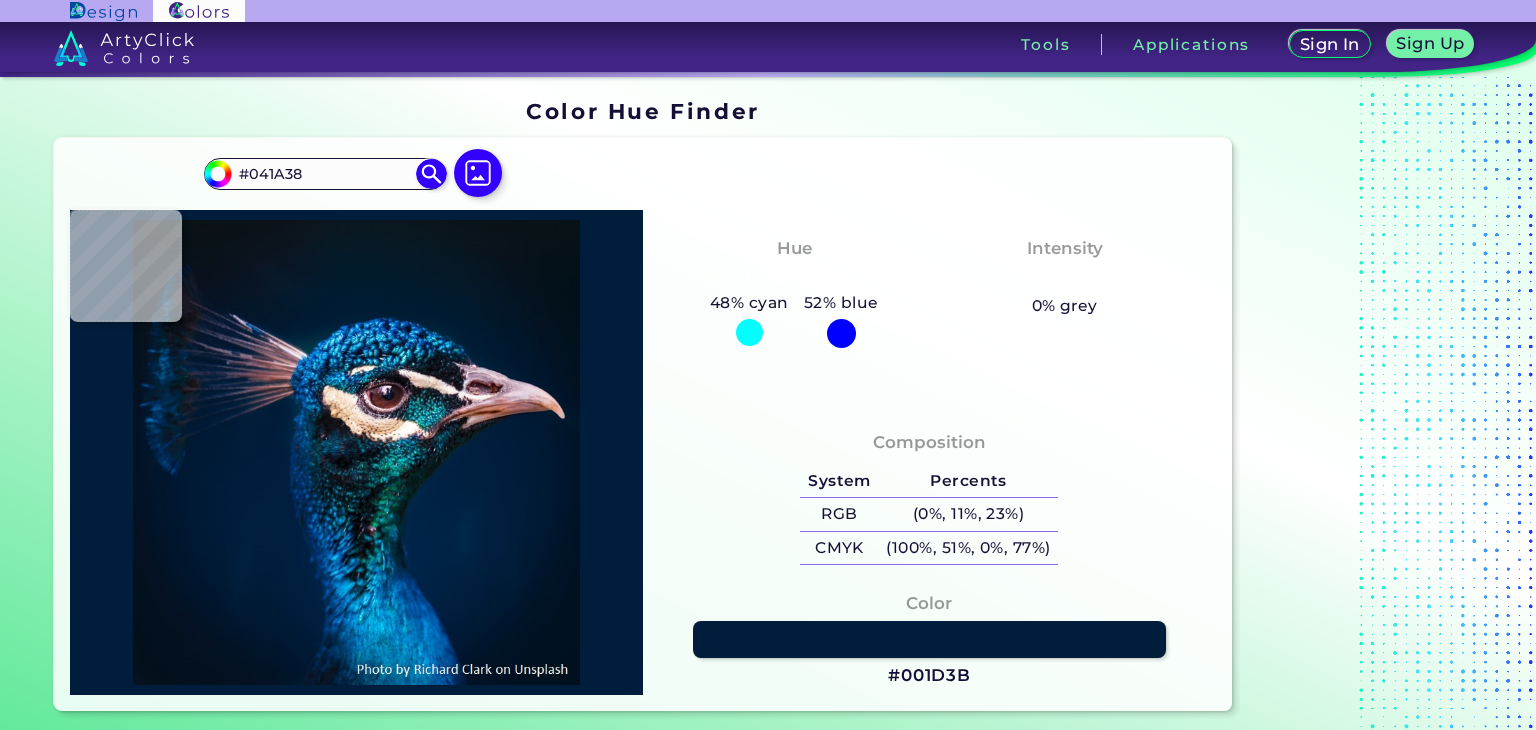 type on "#051e3b" 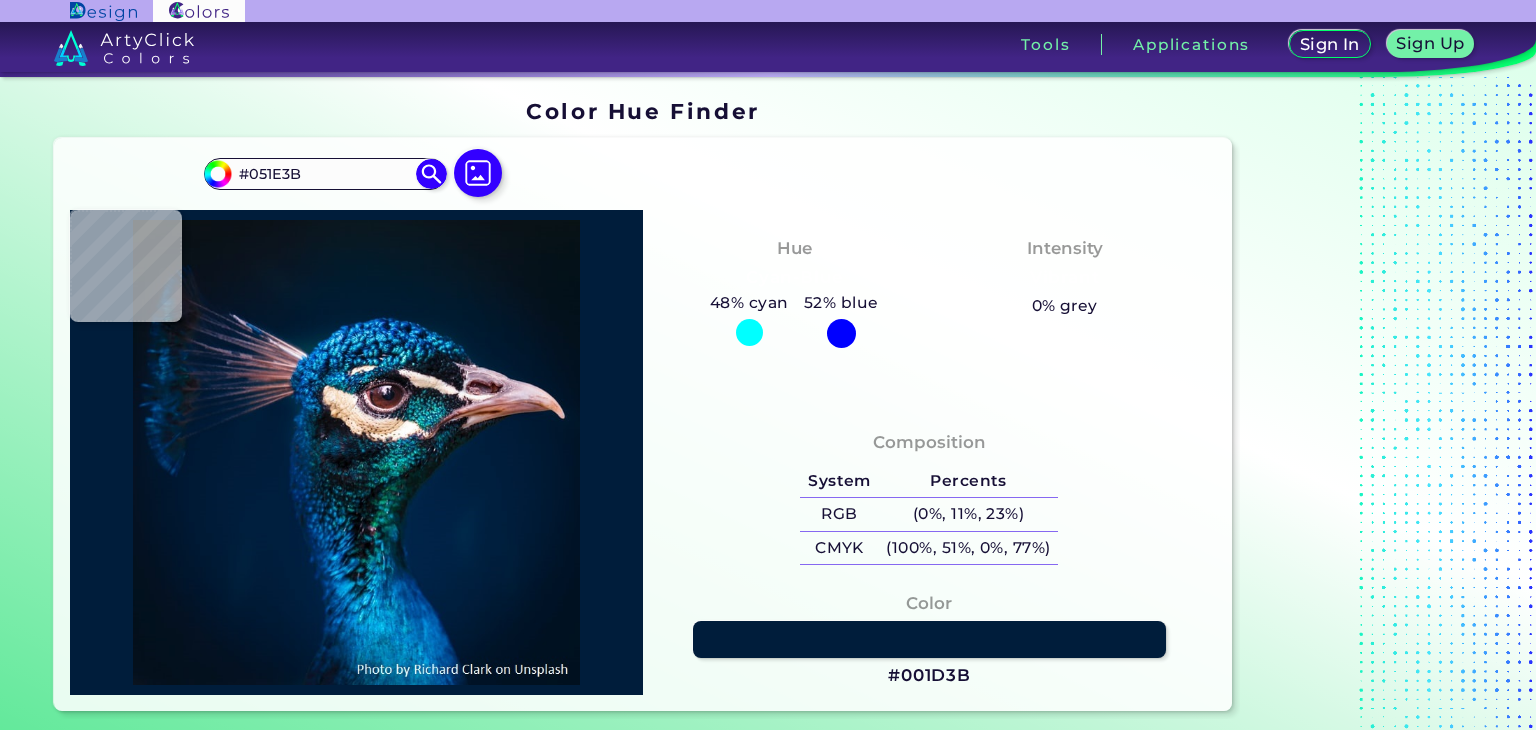 type on "#00142c" 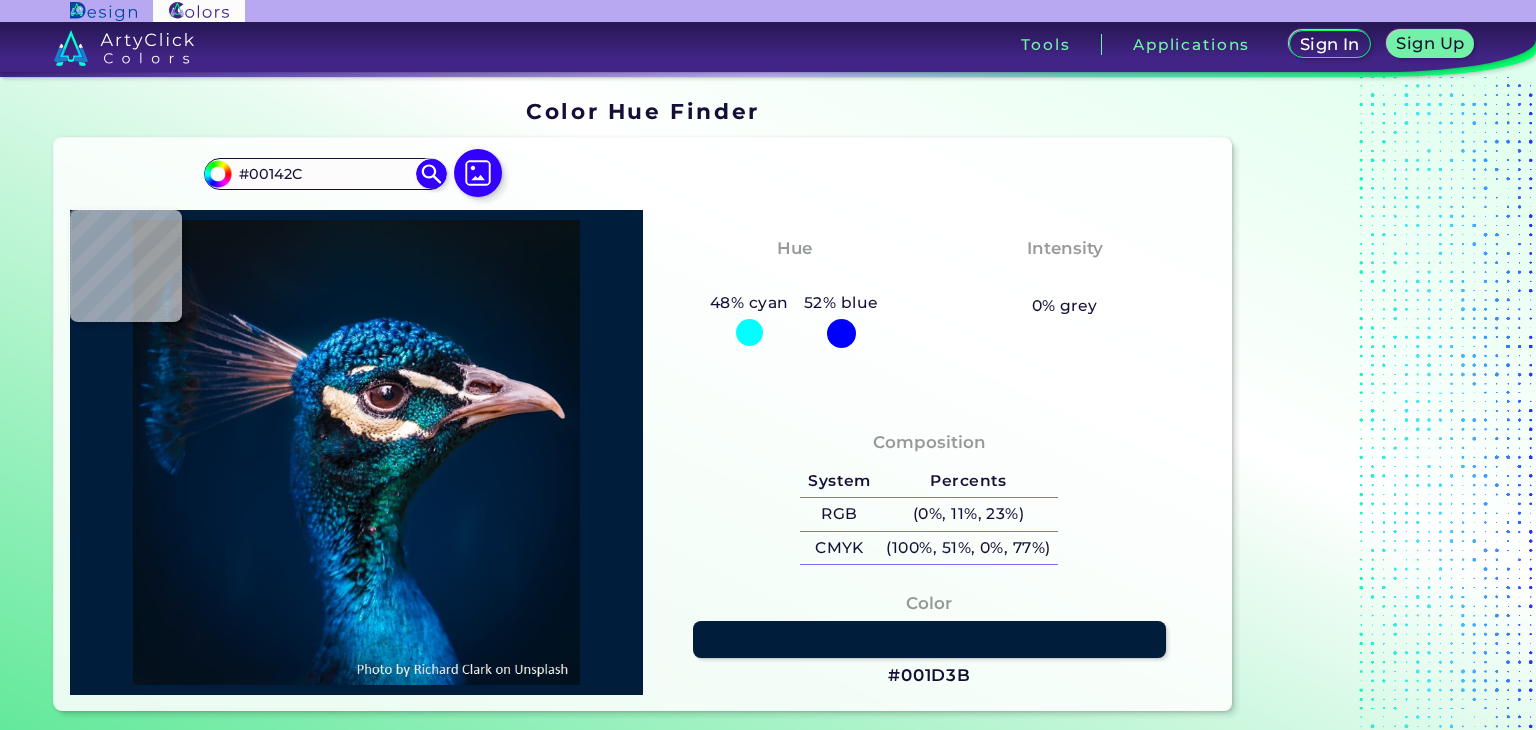 type on "#04162a" 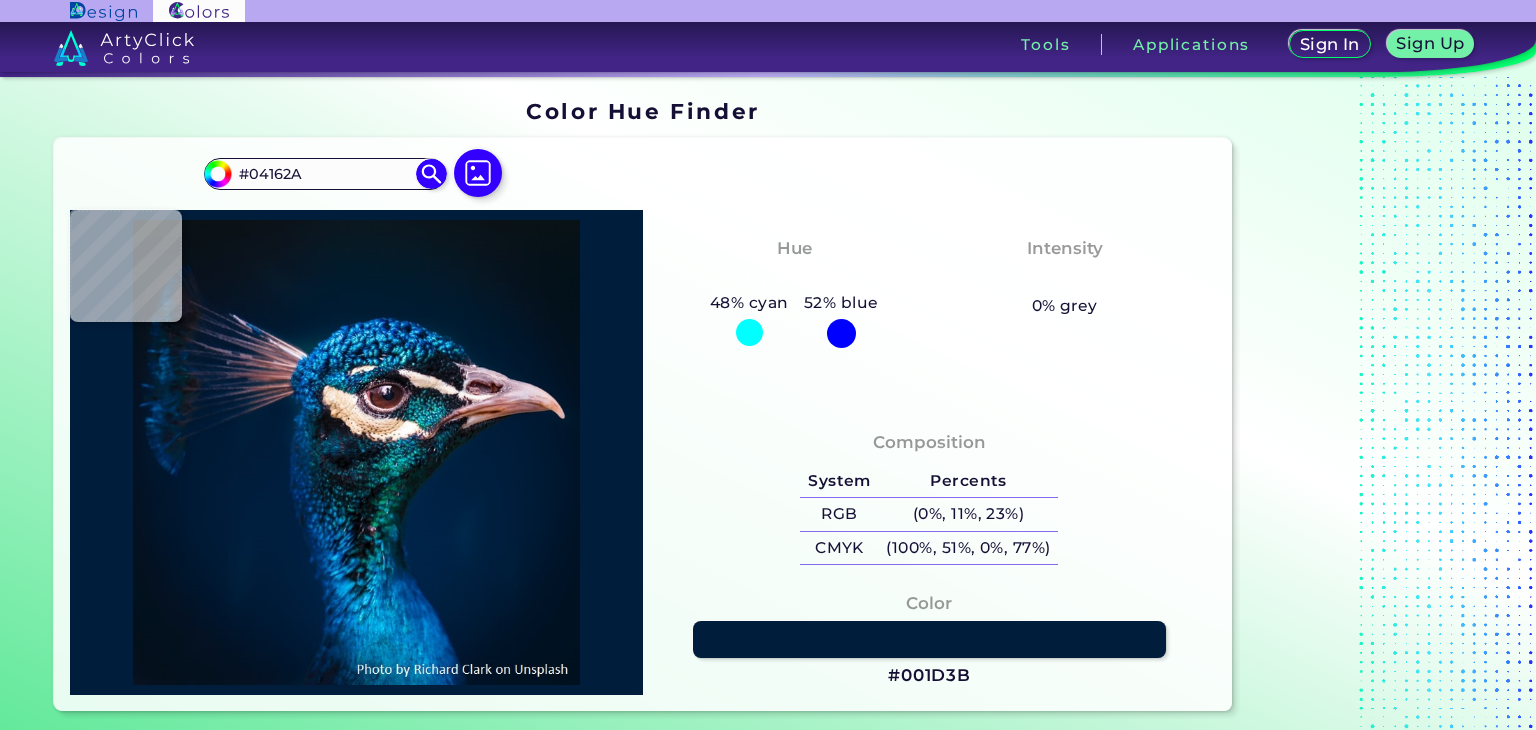 type on "#071828" 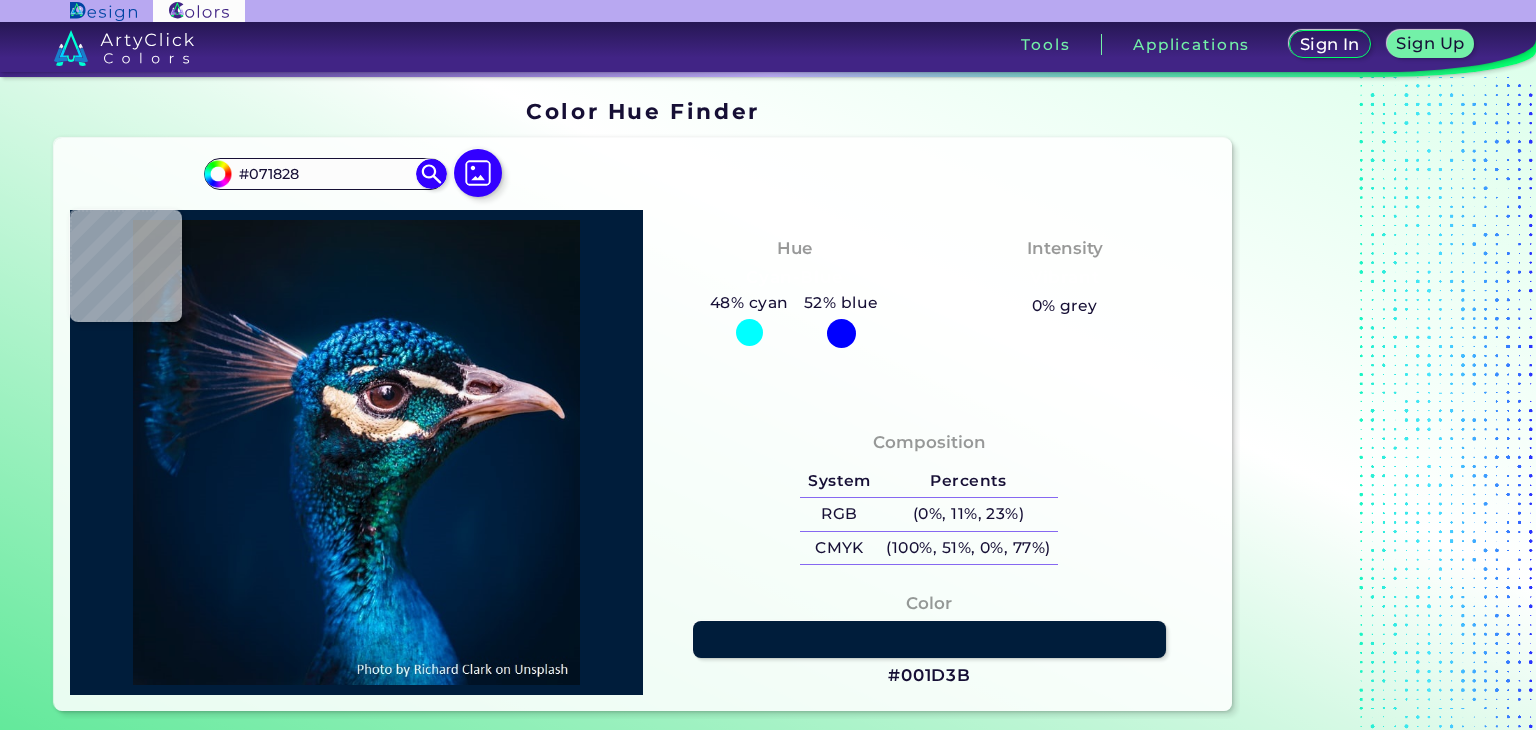 type on "#061826" 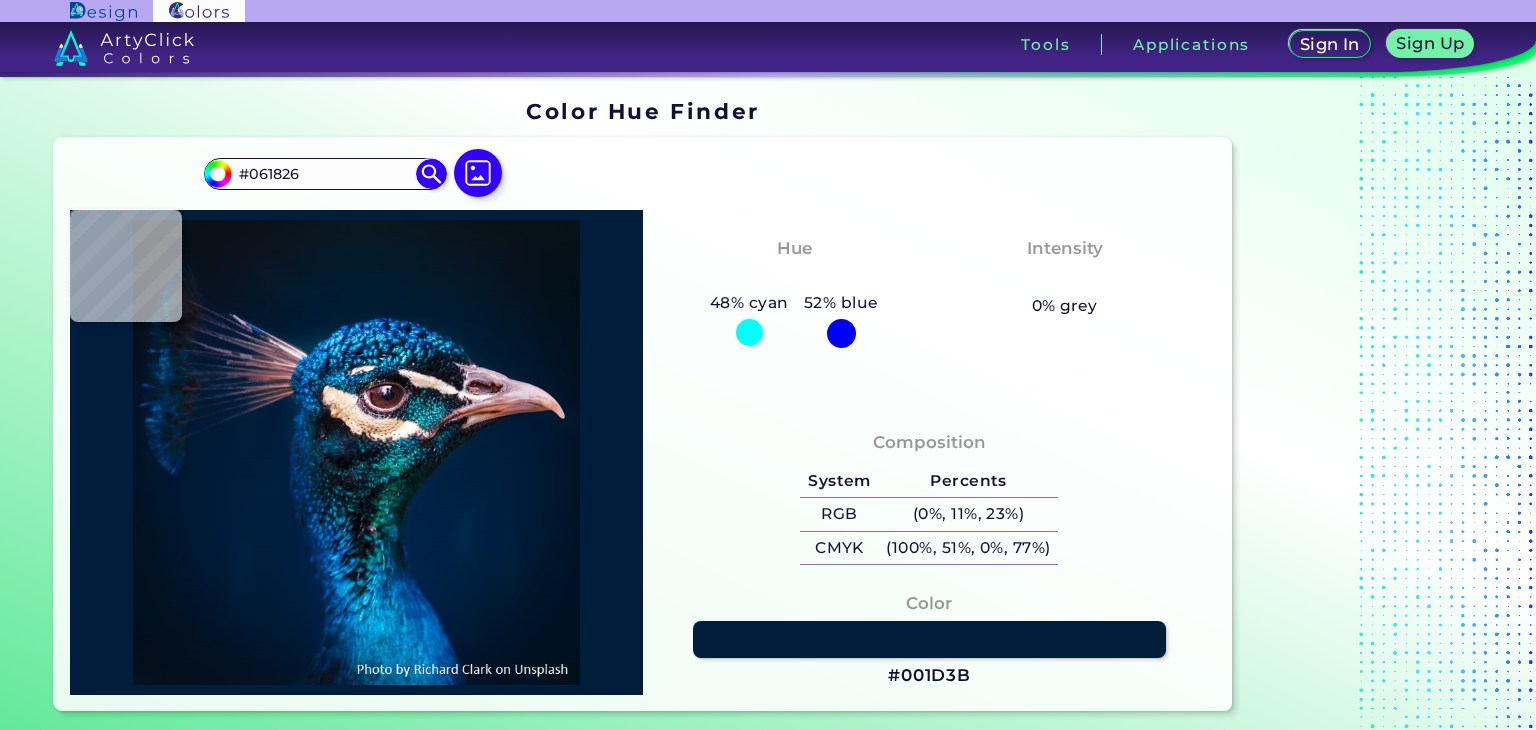 type on "#061925" 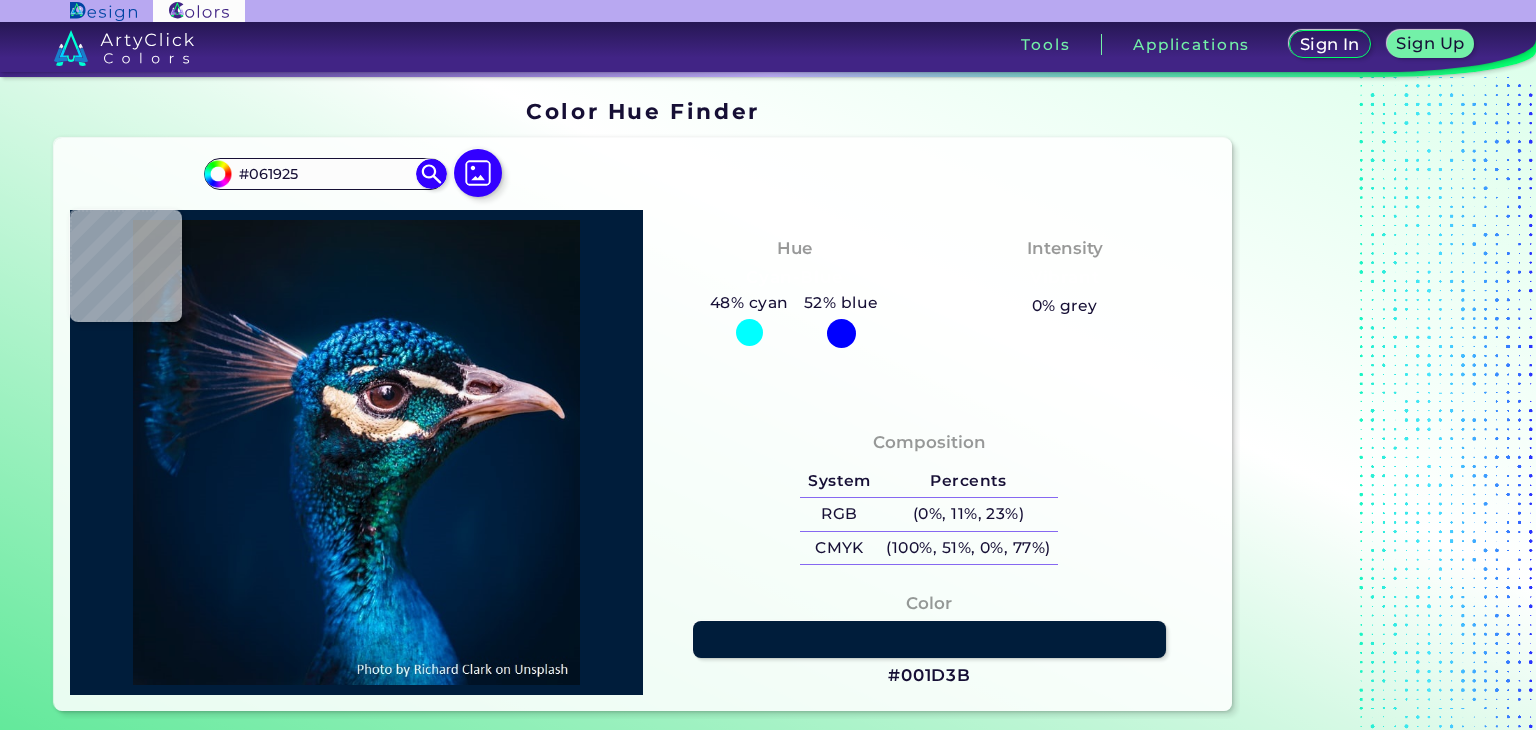 type on "#071822" 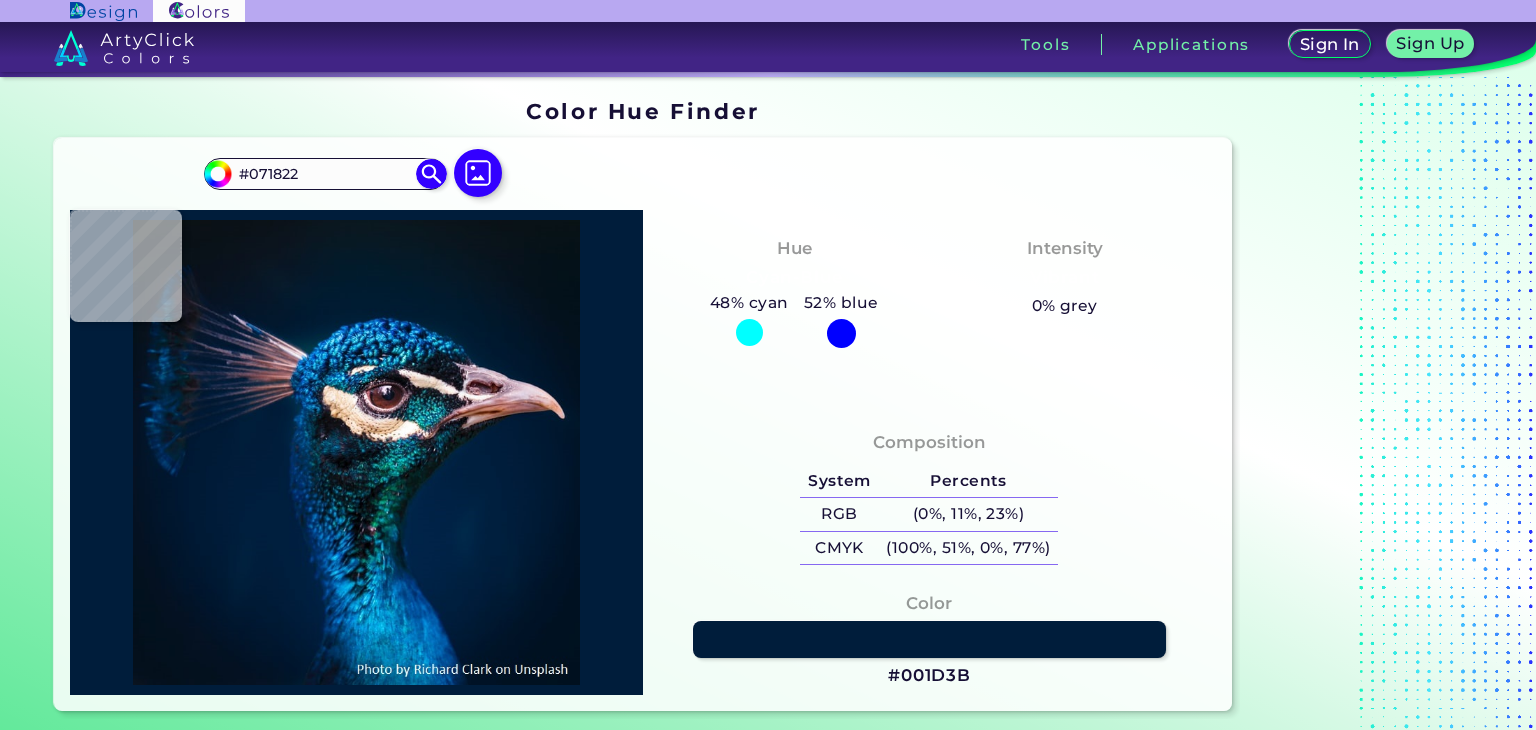 type on "#0a1821" 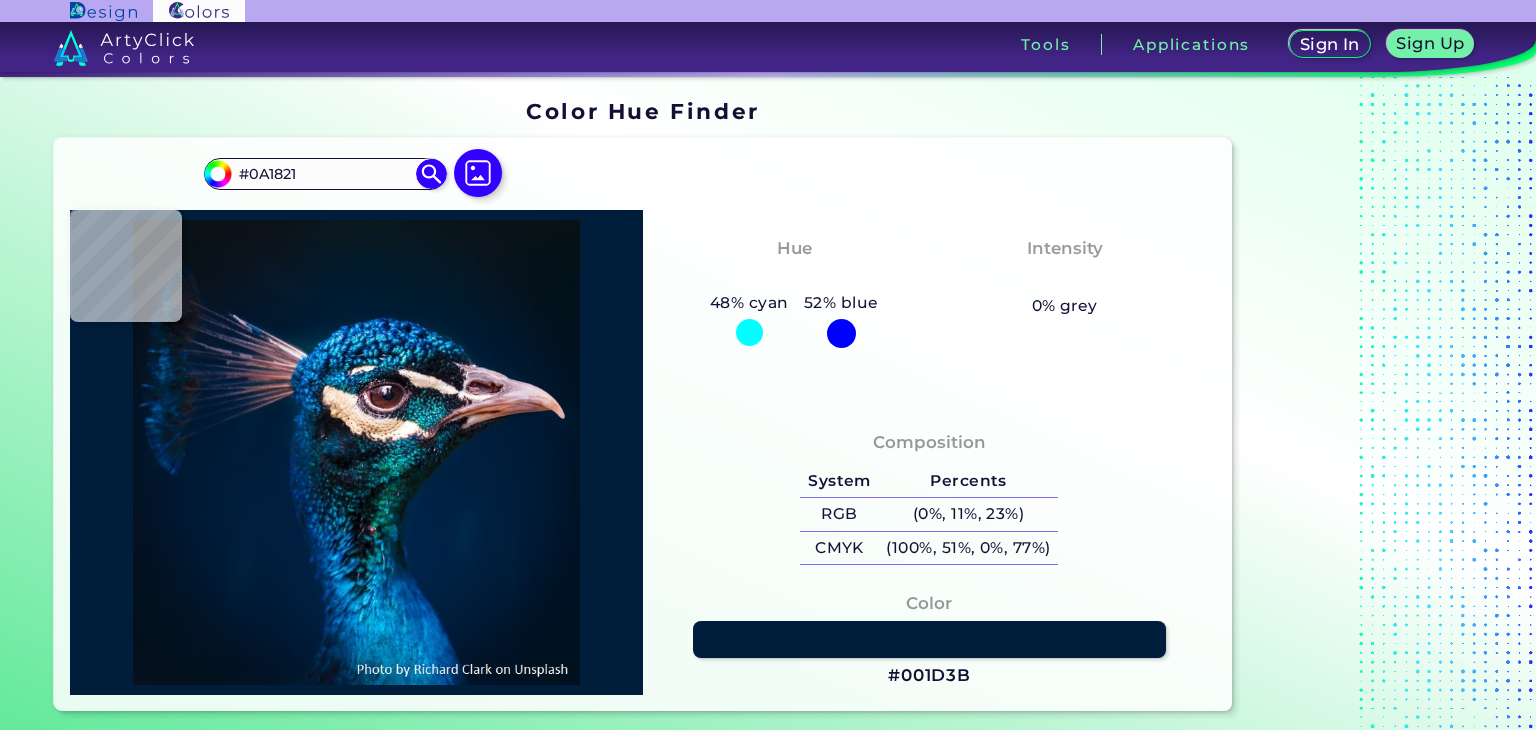 type on "#0a1920" 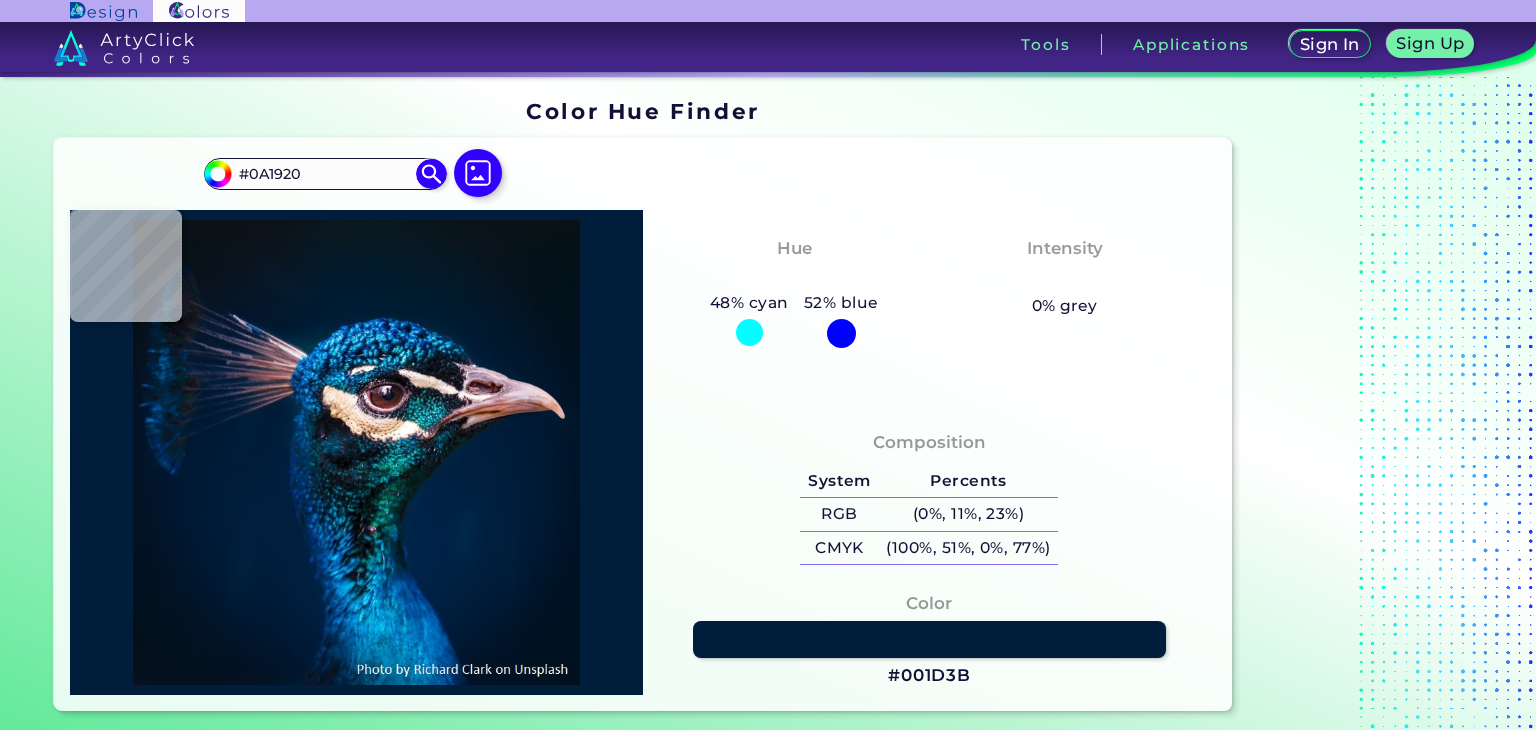 type on "#09181f" 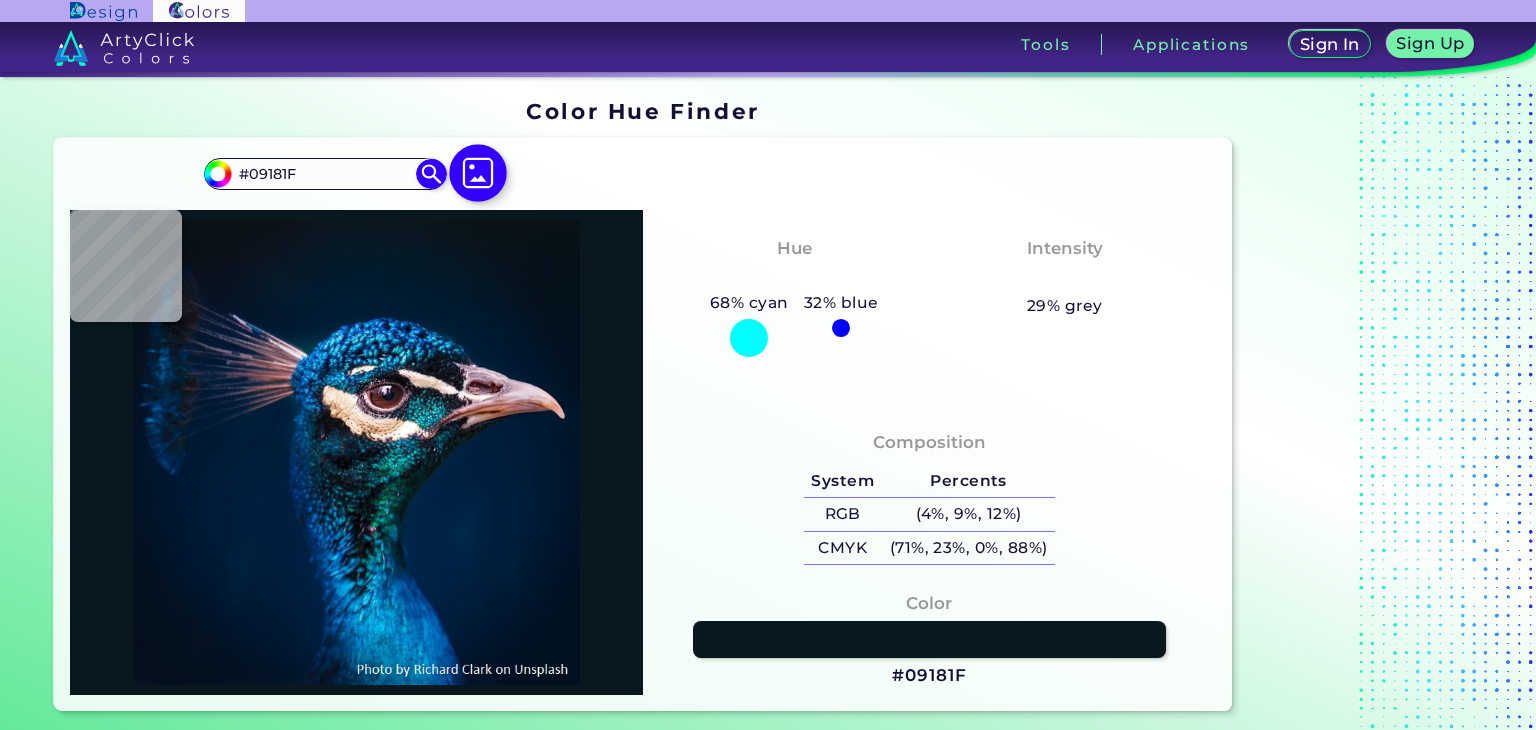 click at bounding box center (478, 173) 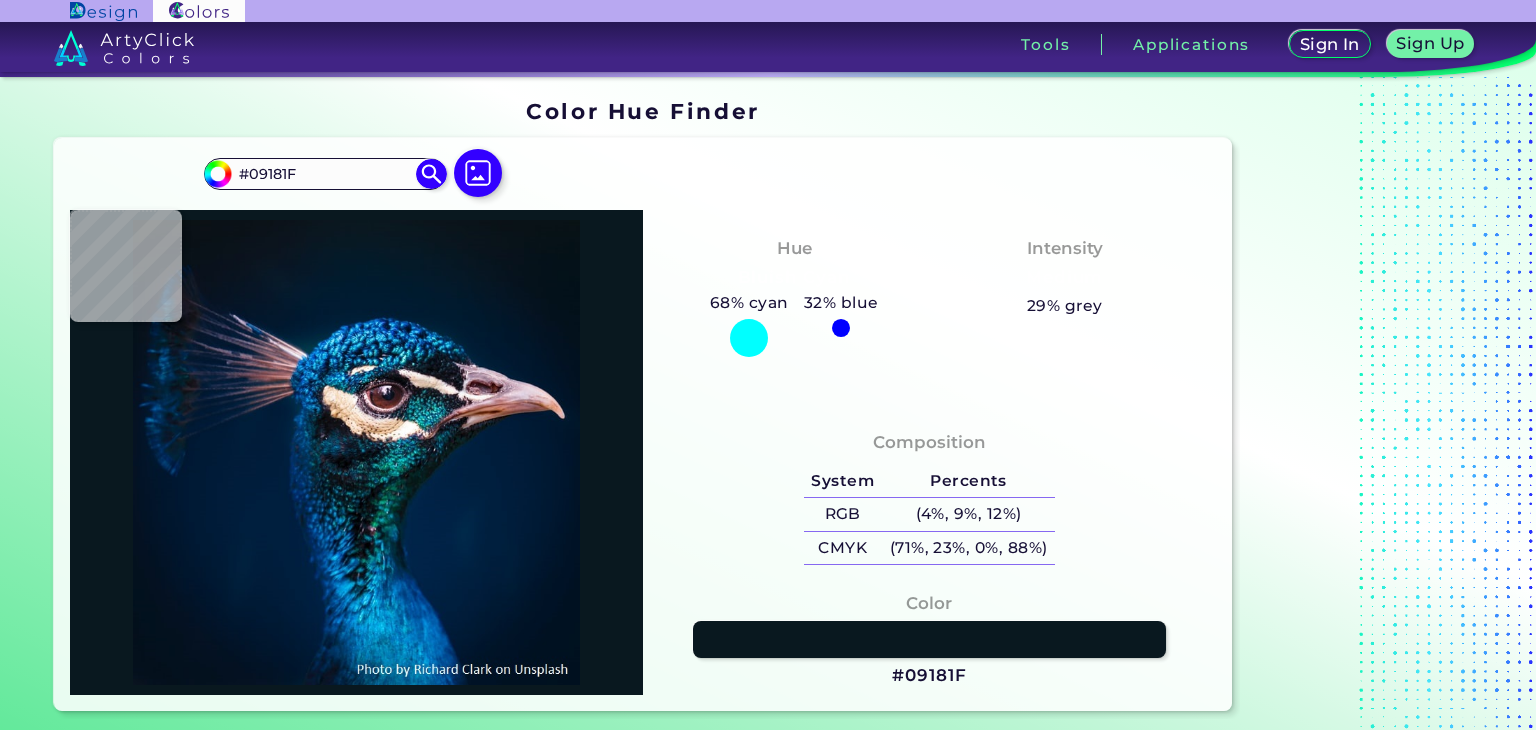 type on "#000000" 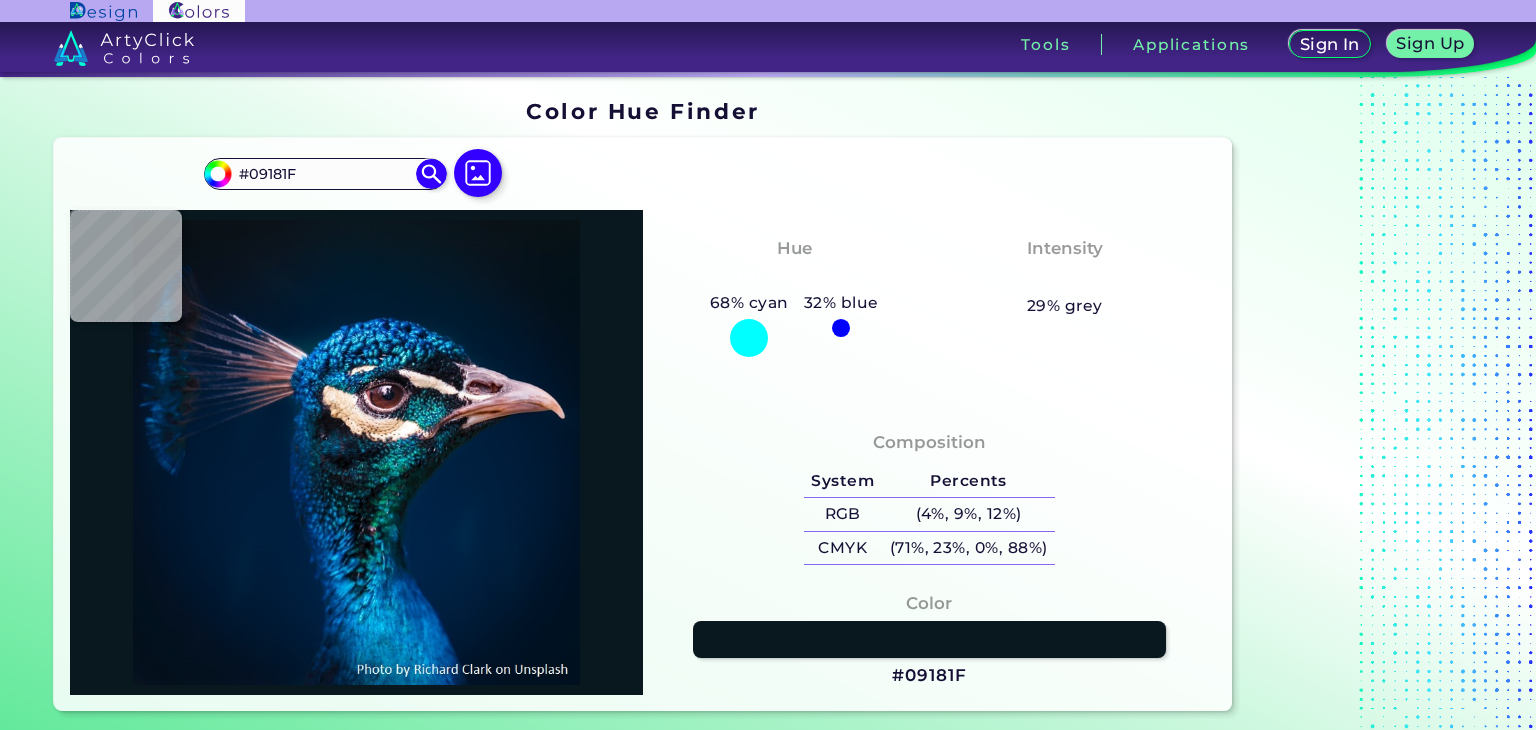 type on "#000000" 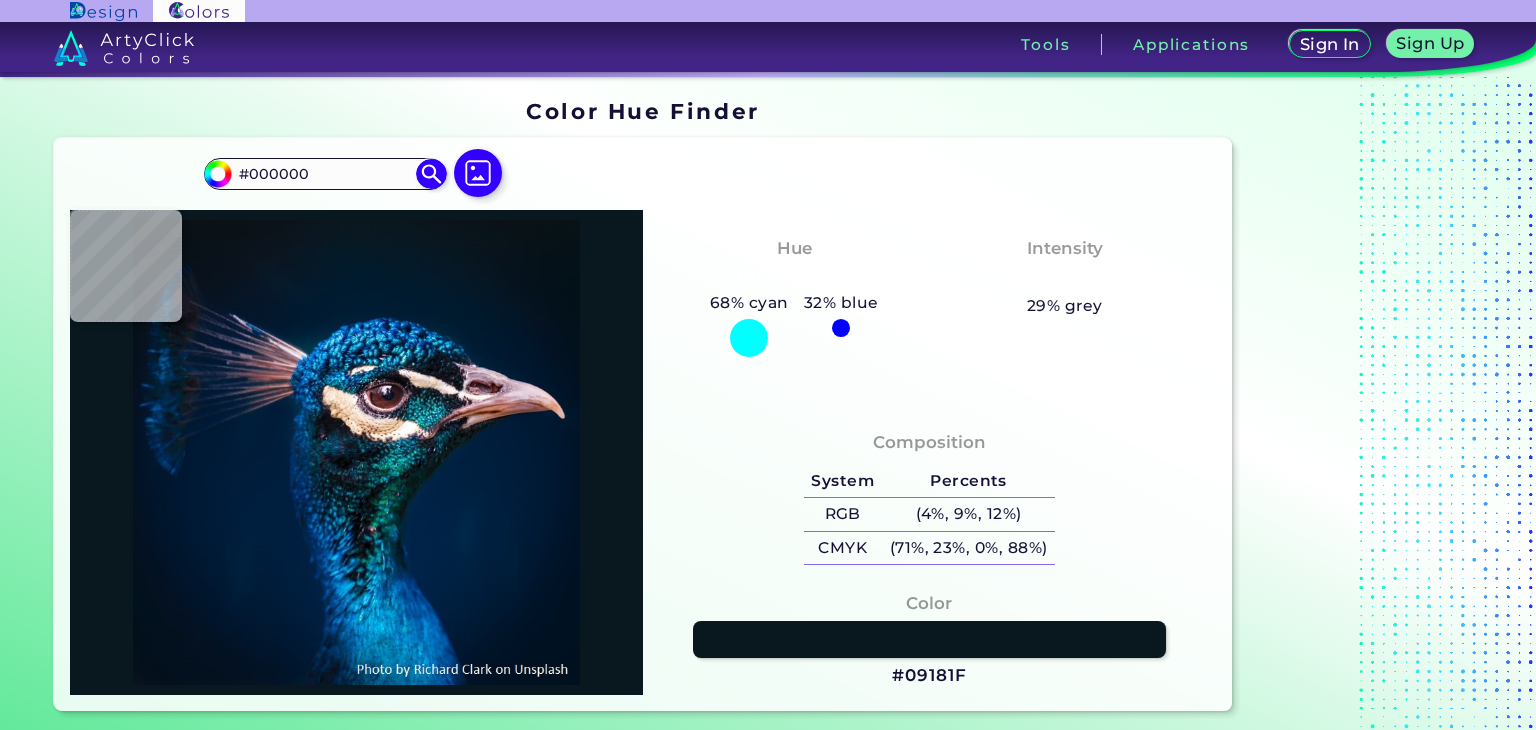 type on "#06131c" 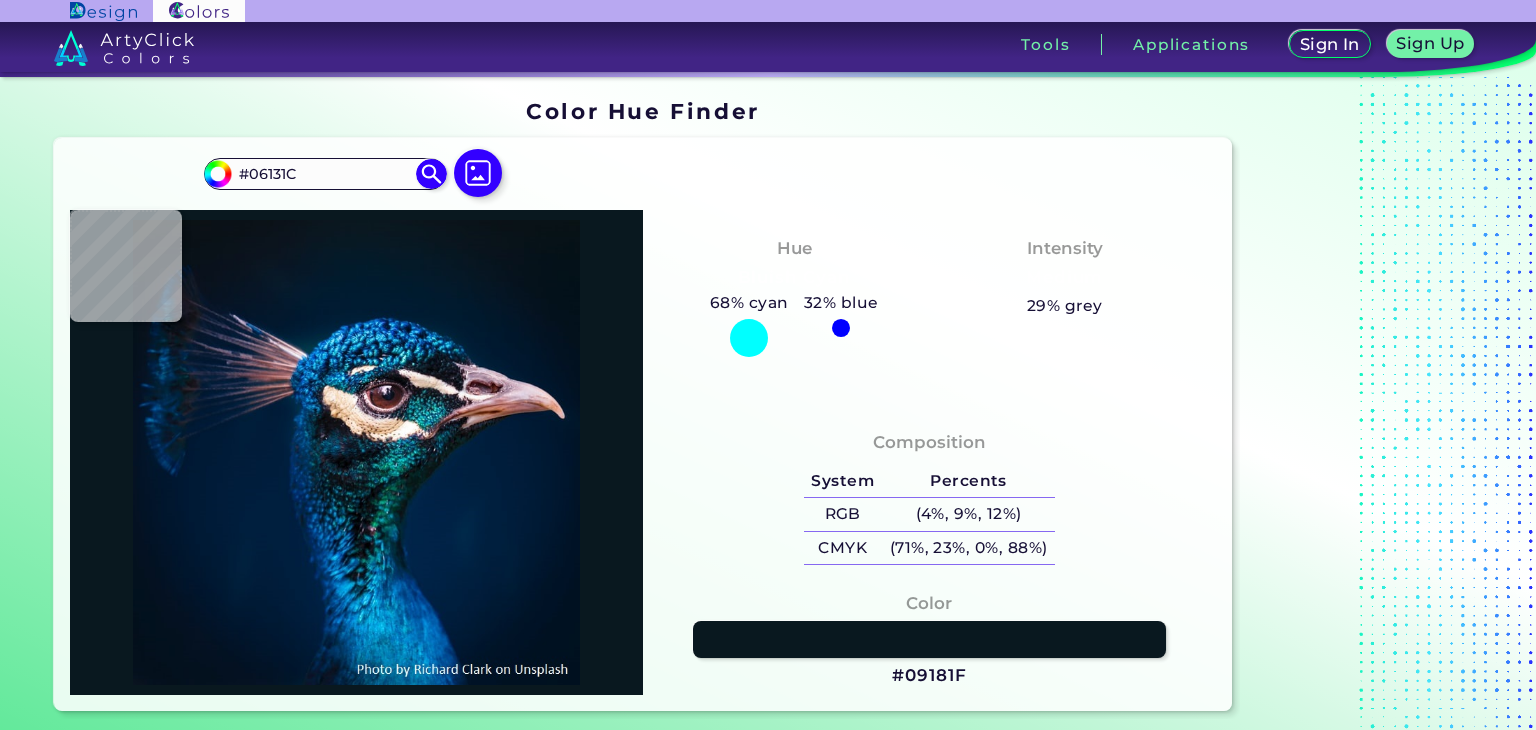 type on "#061826" 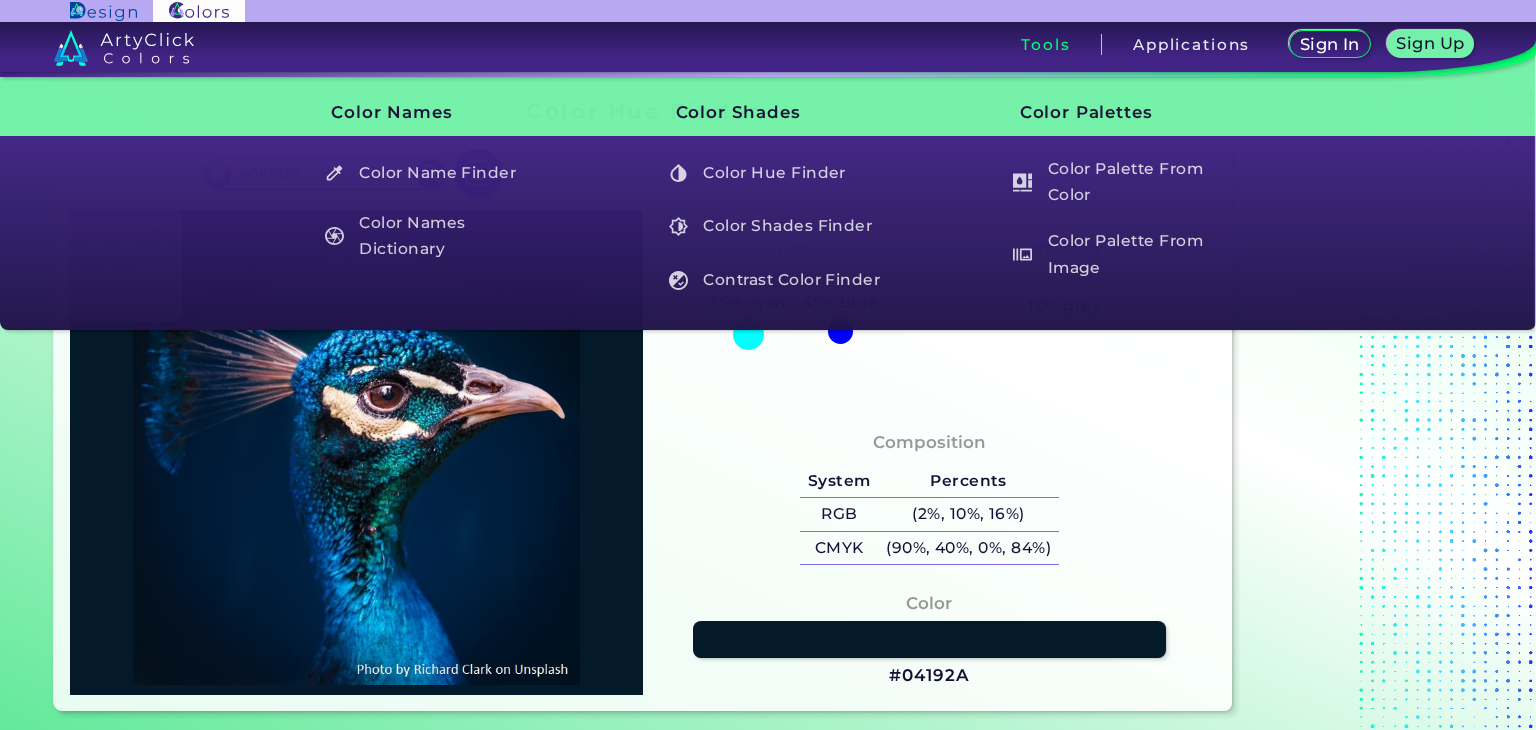 type on "#04192a" 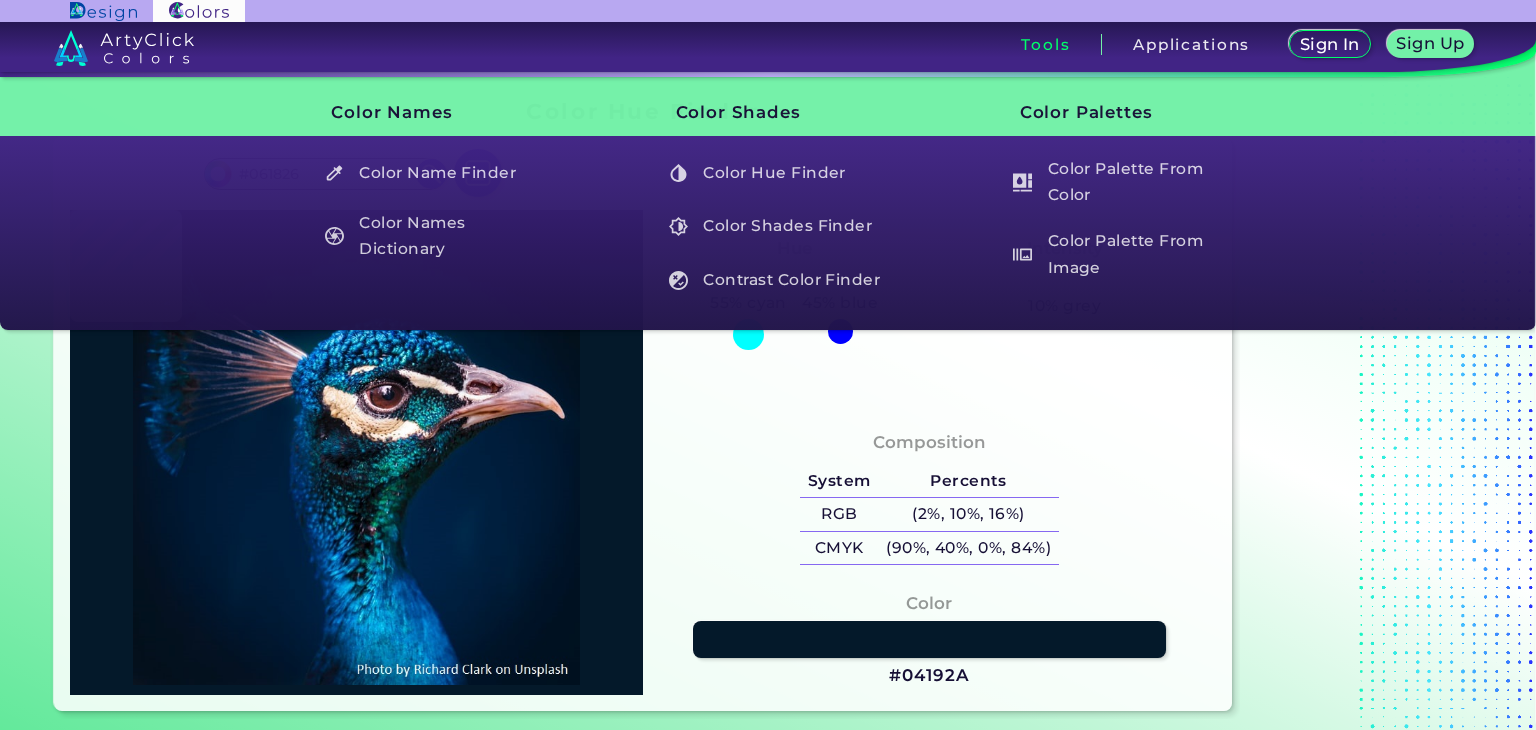 type on "#04192A" 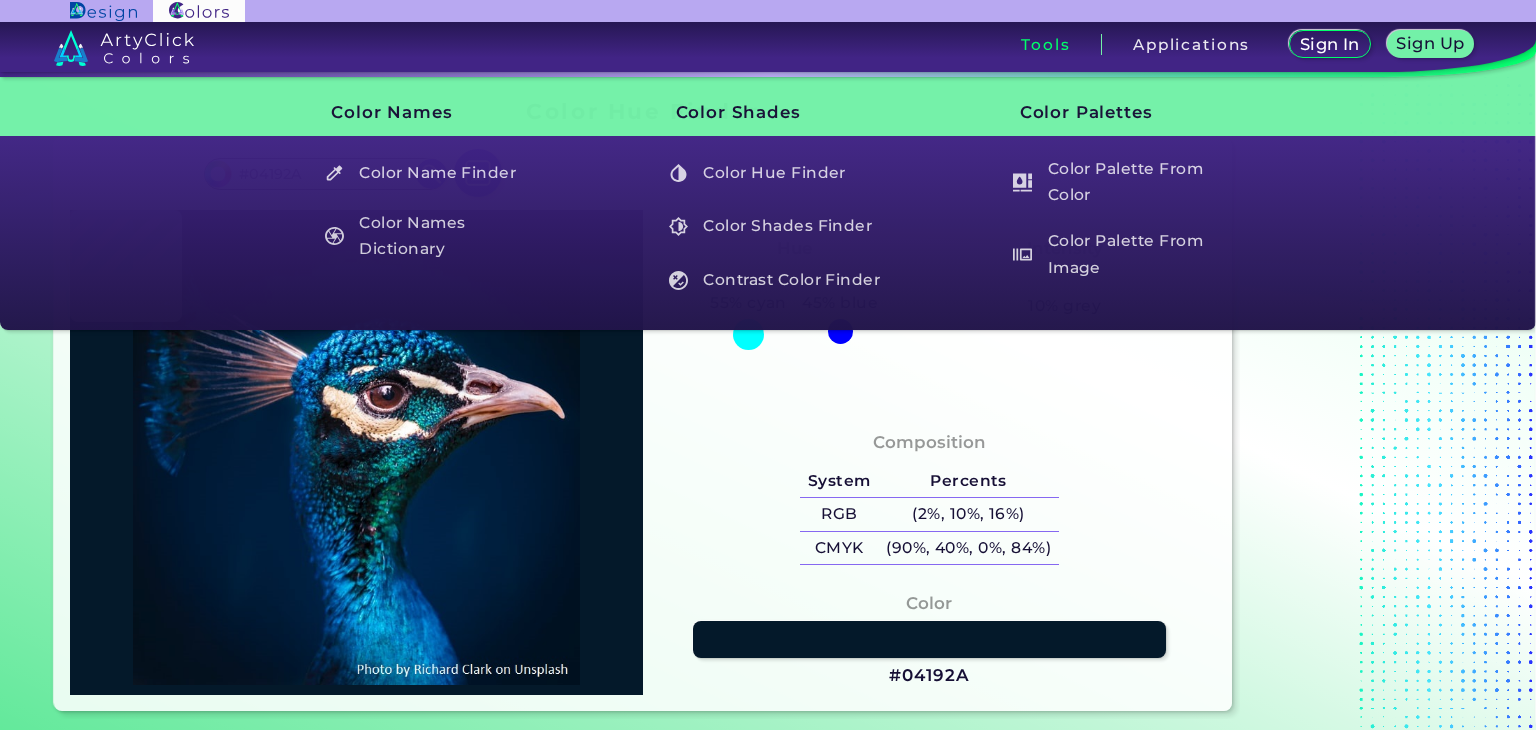 type on "#031a2c" 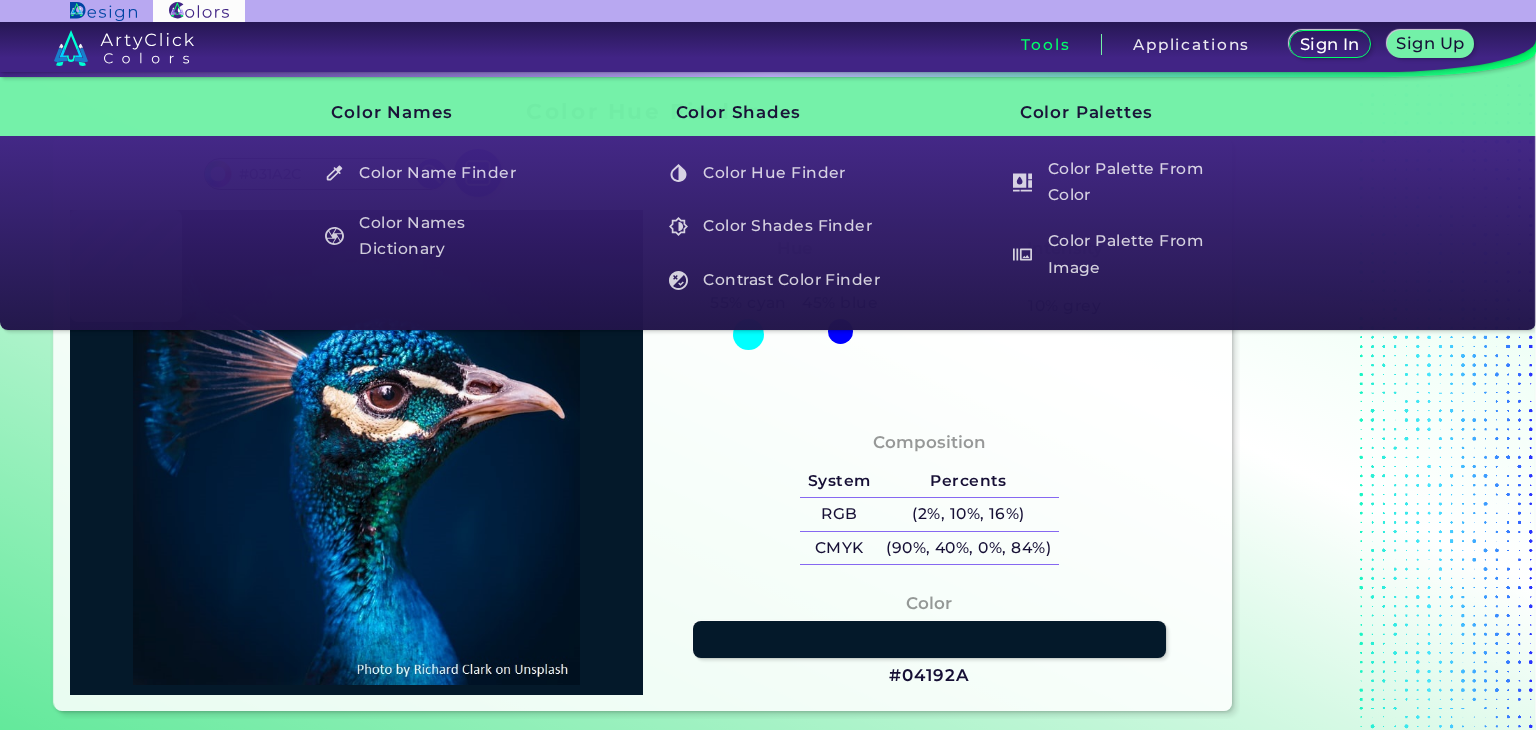 type on "#011b2c" 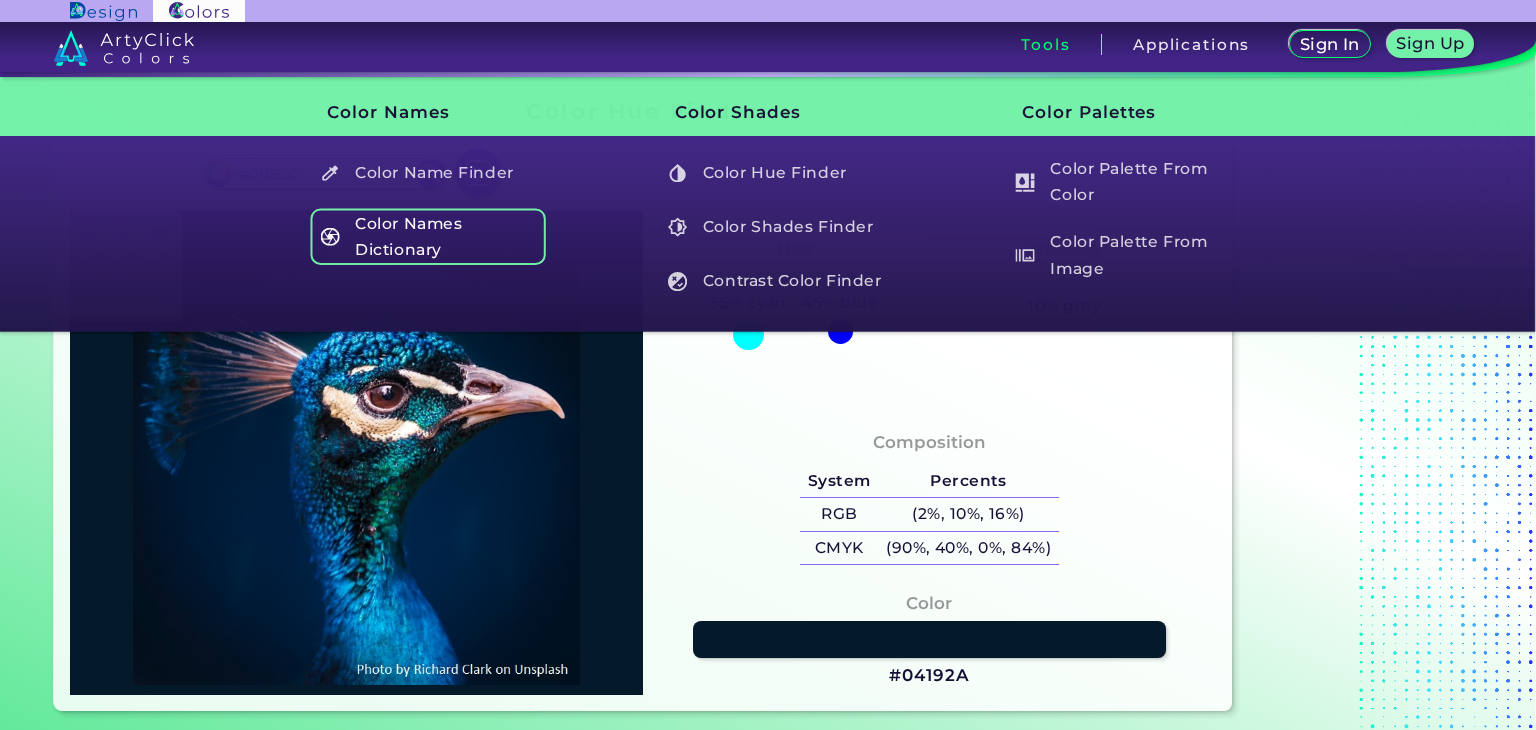type on "#031a2c" 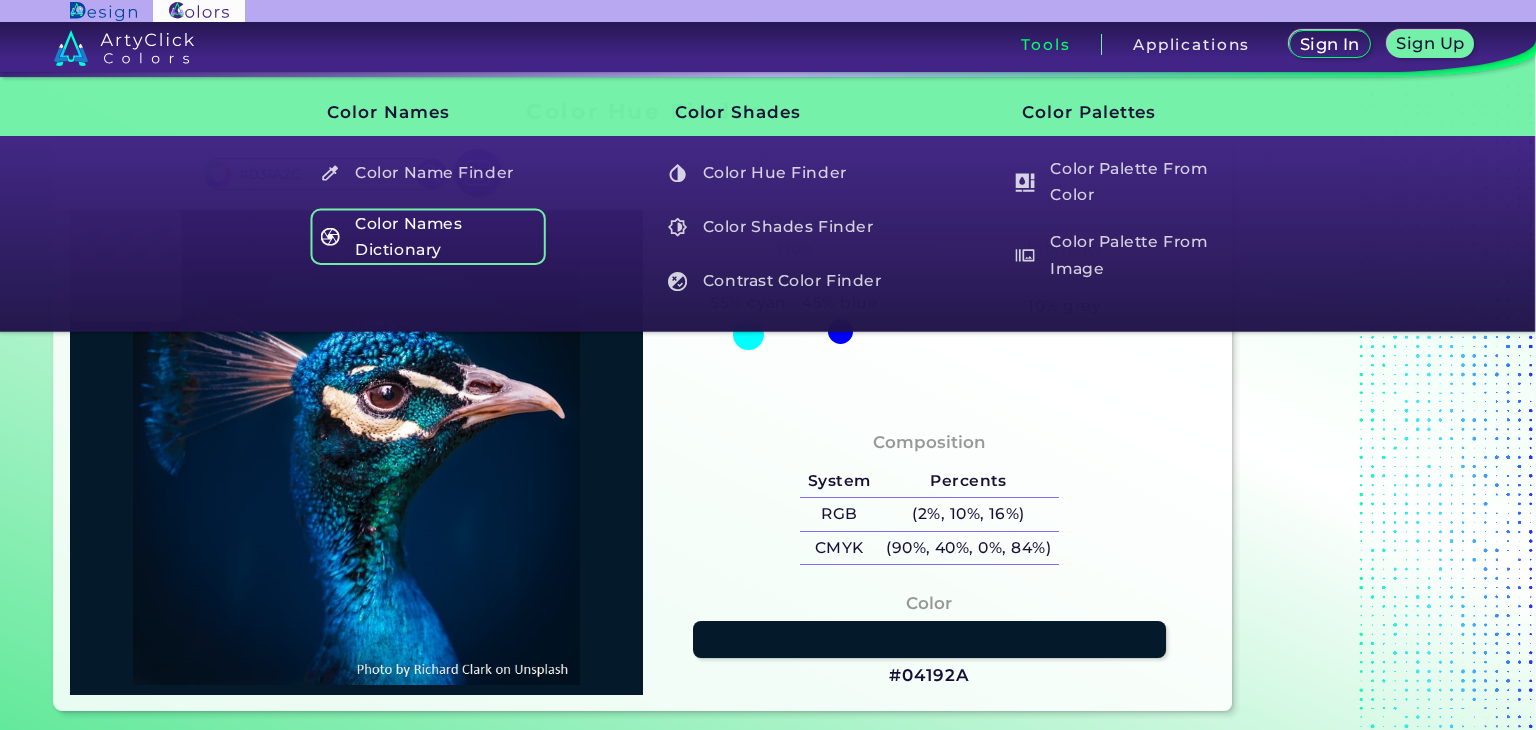 type on "#011b2a" 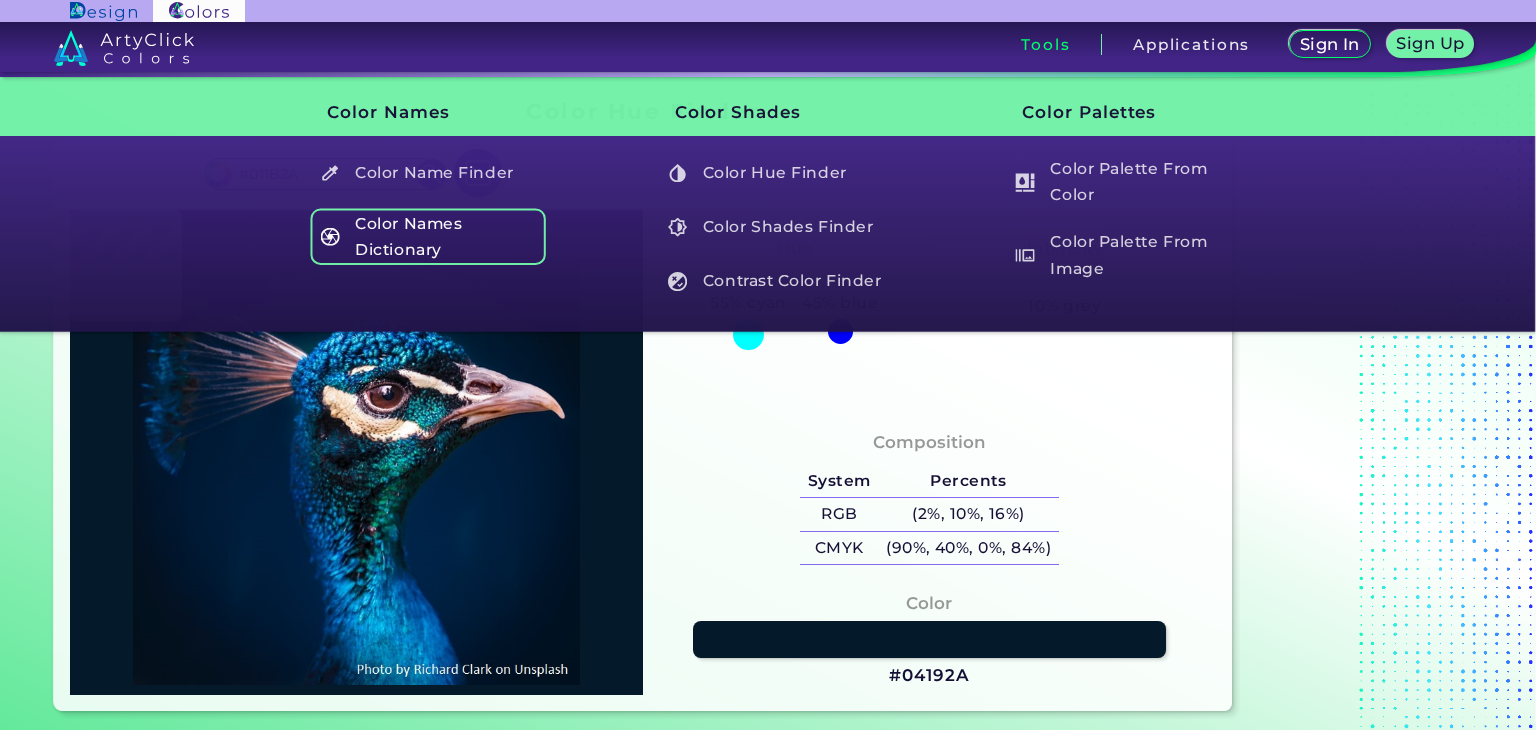 type on "#061927" 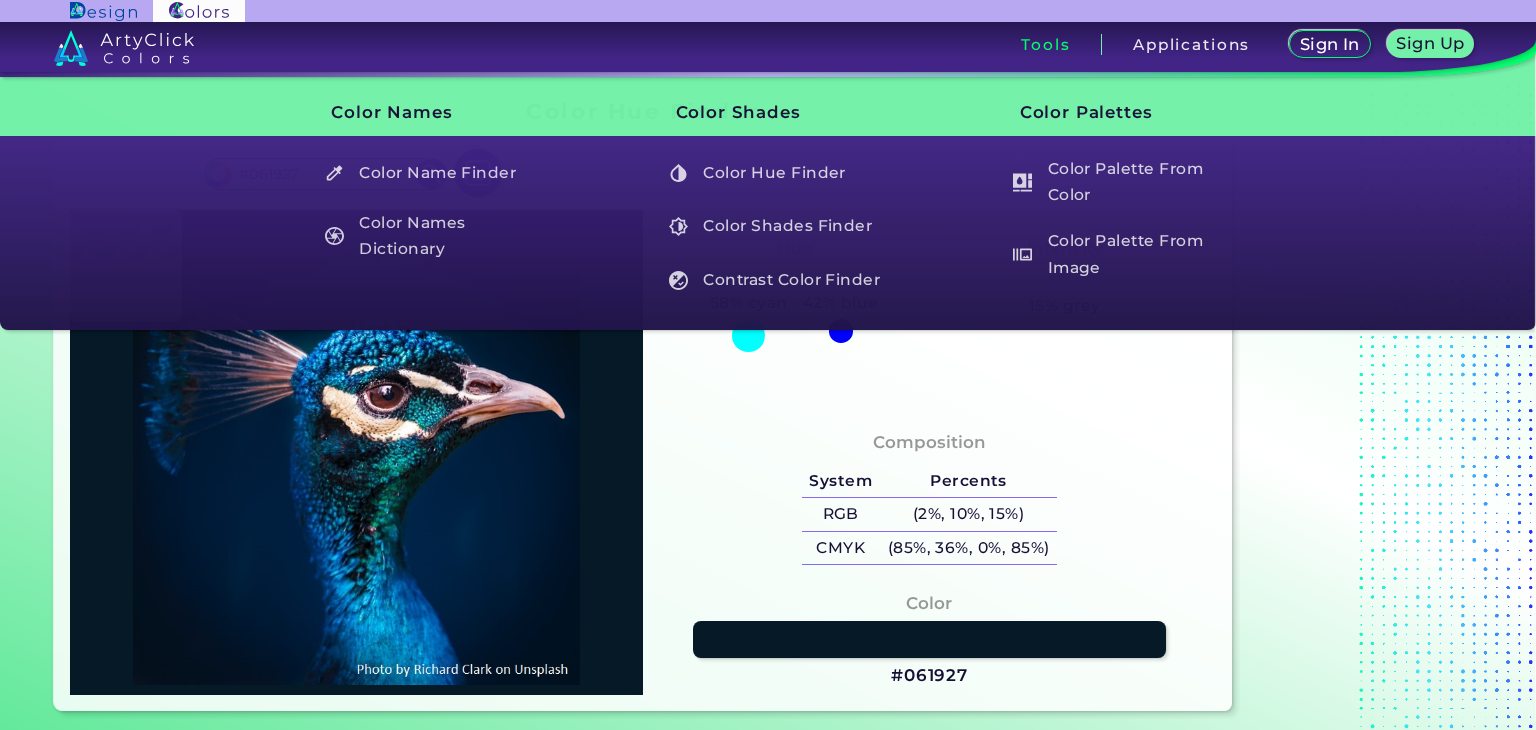 type on "#535a62" 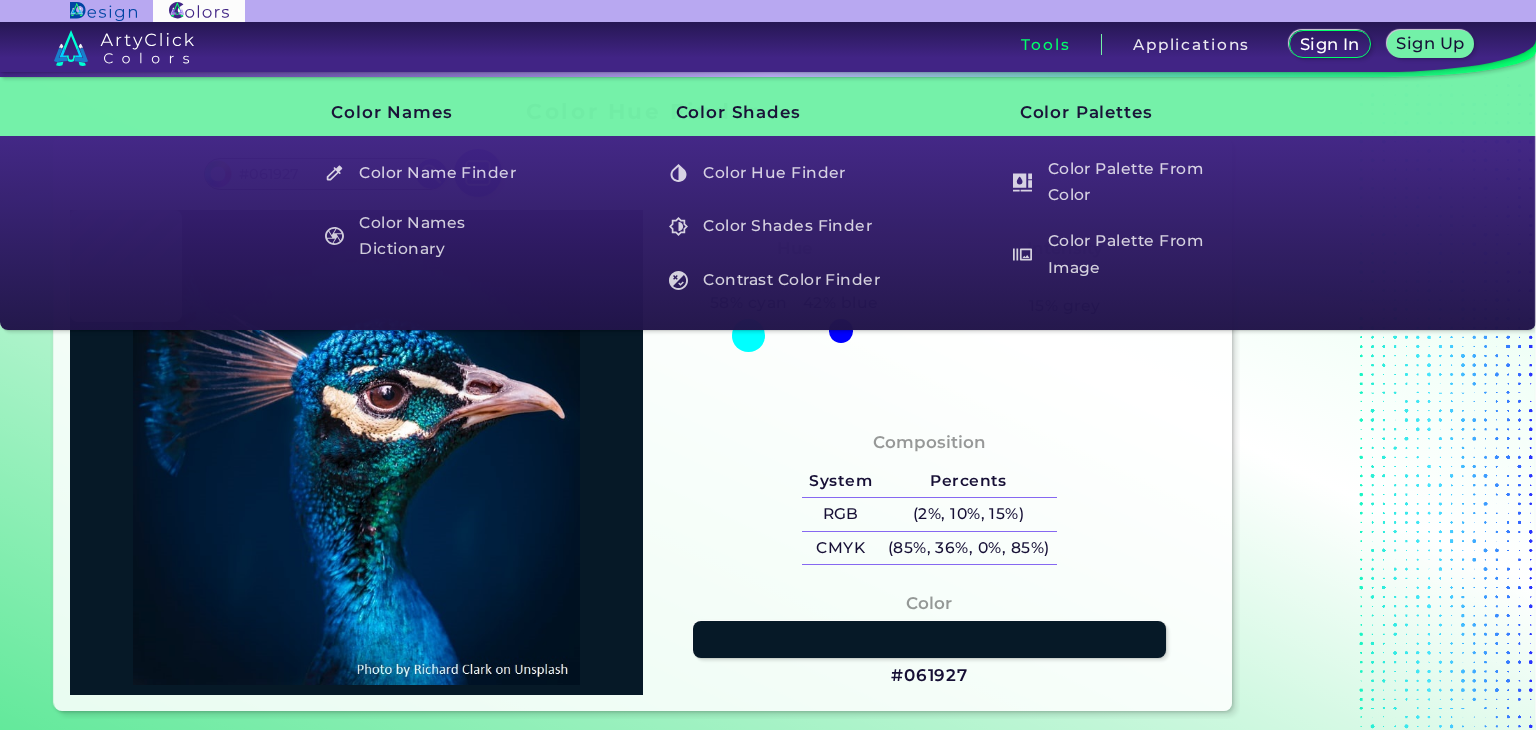 type on "#535A62" 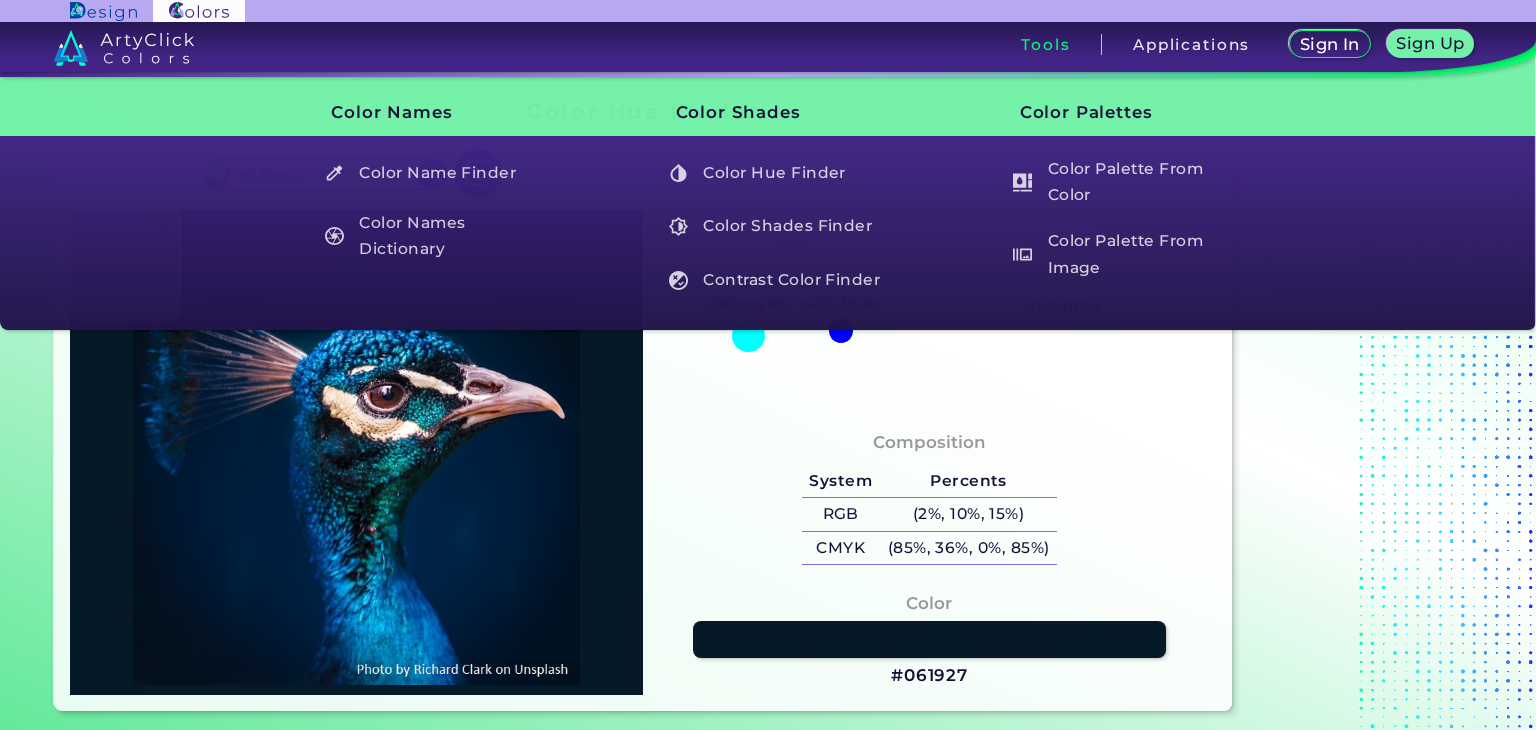 type on "#a698aa" 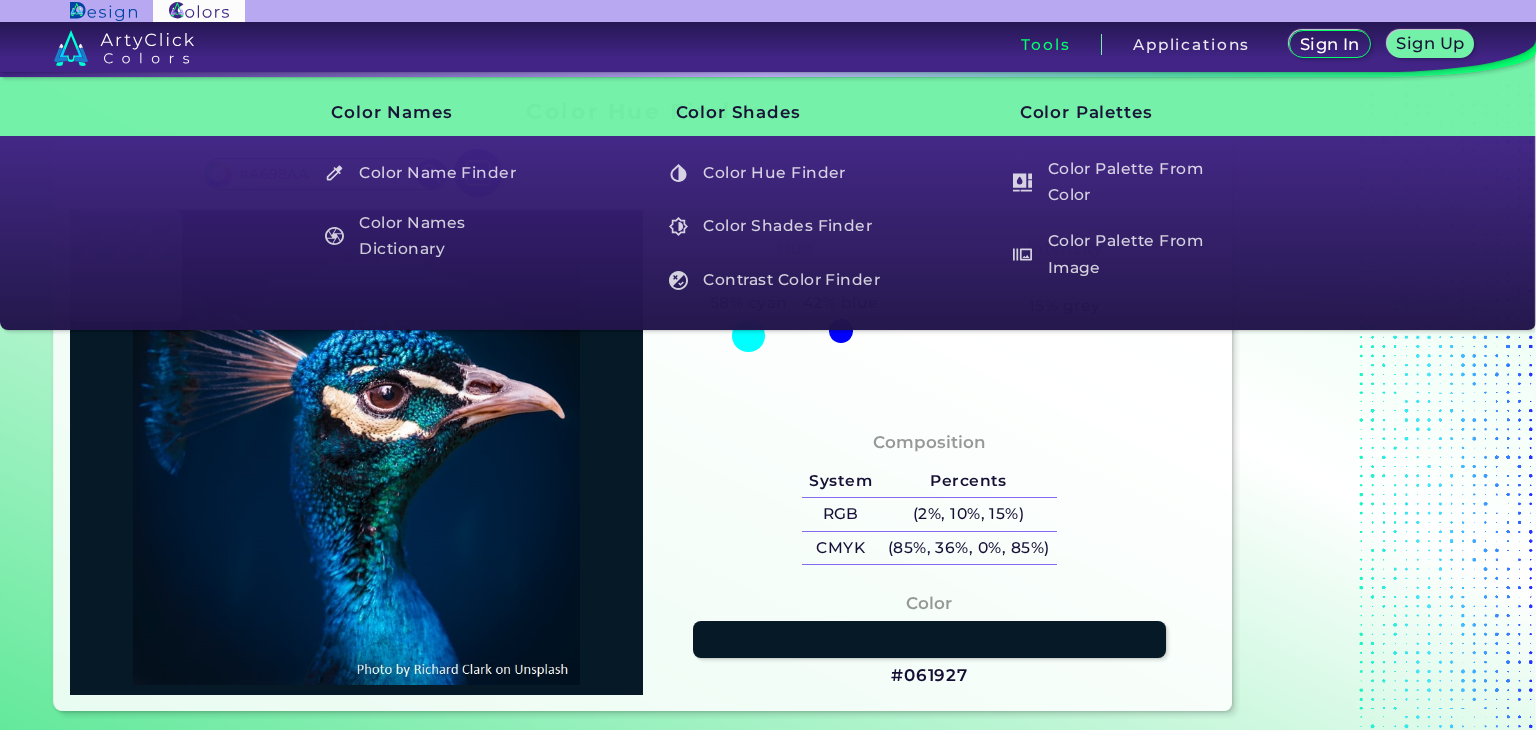 type on "#0b807b" 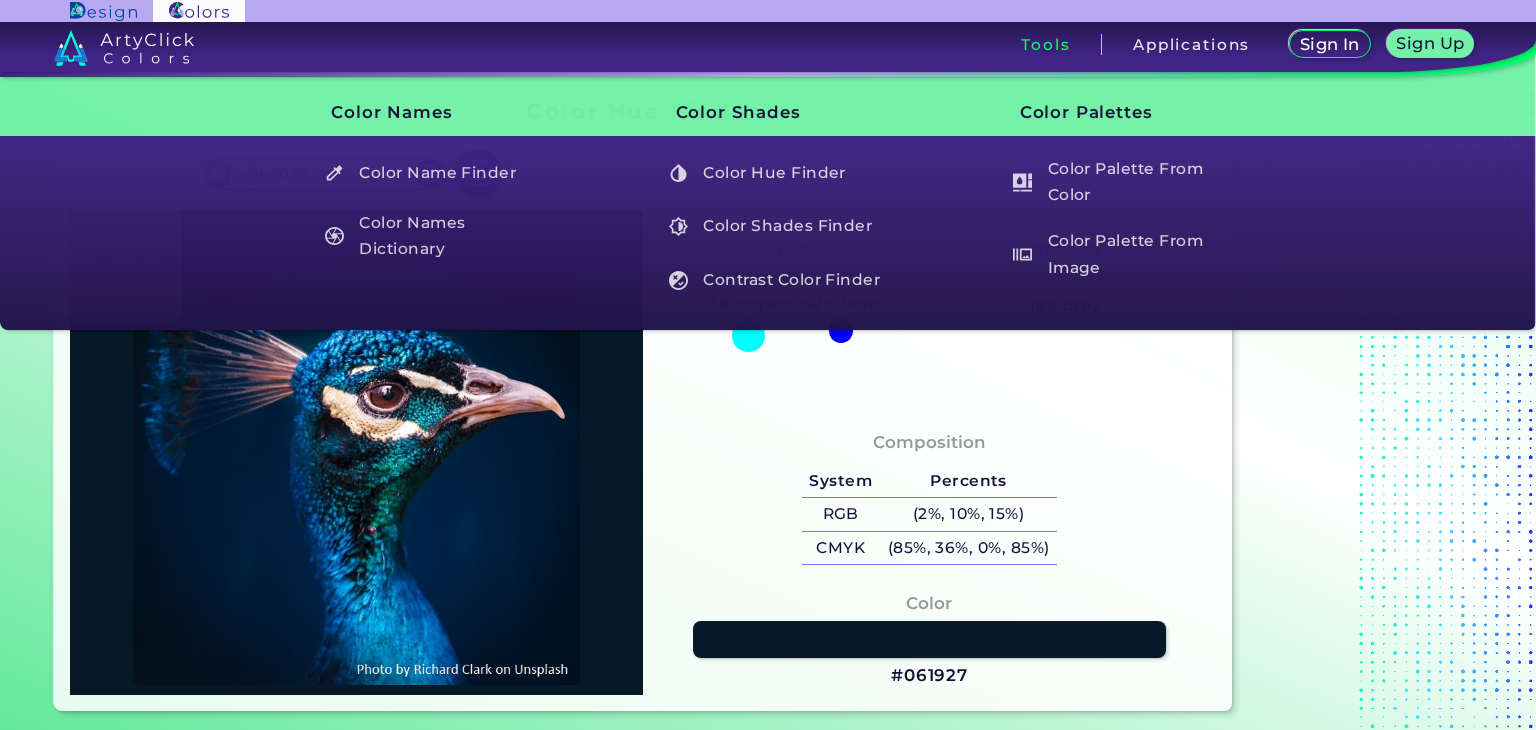 type on "#012348" 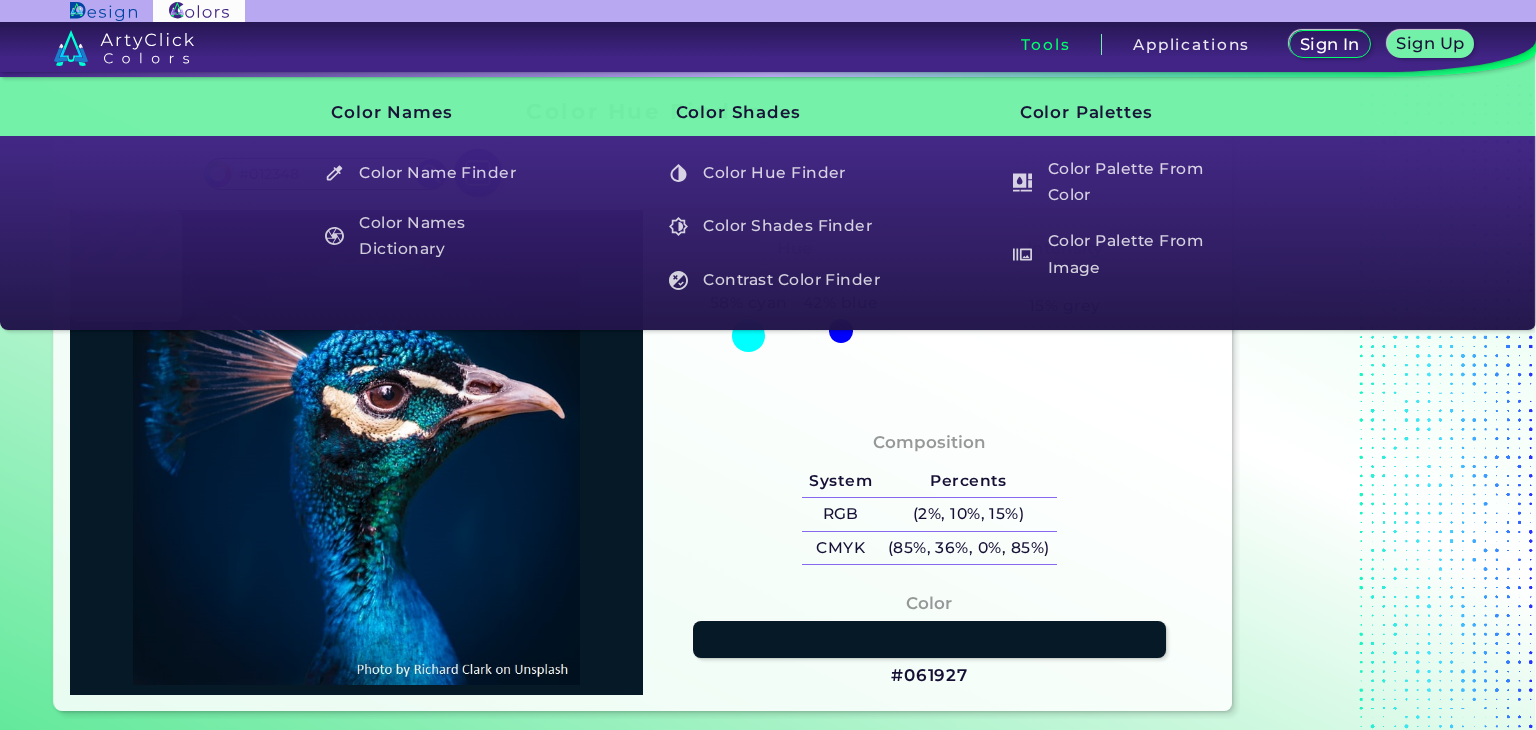 type on "#011f42" 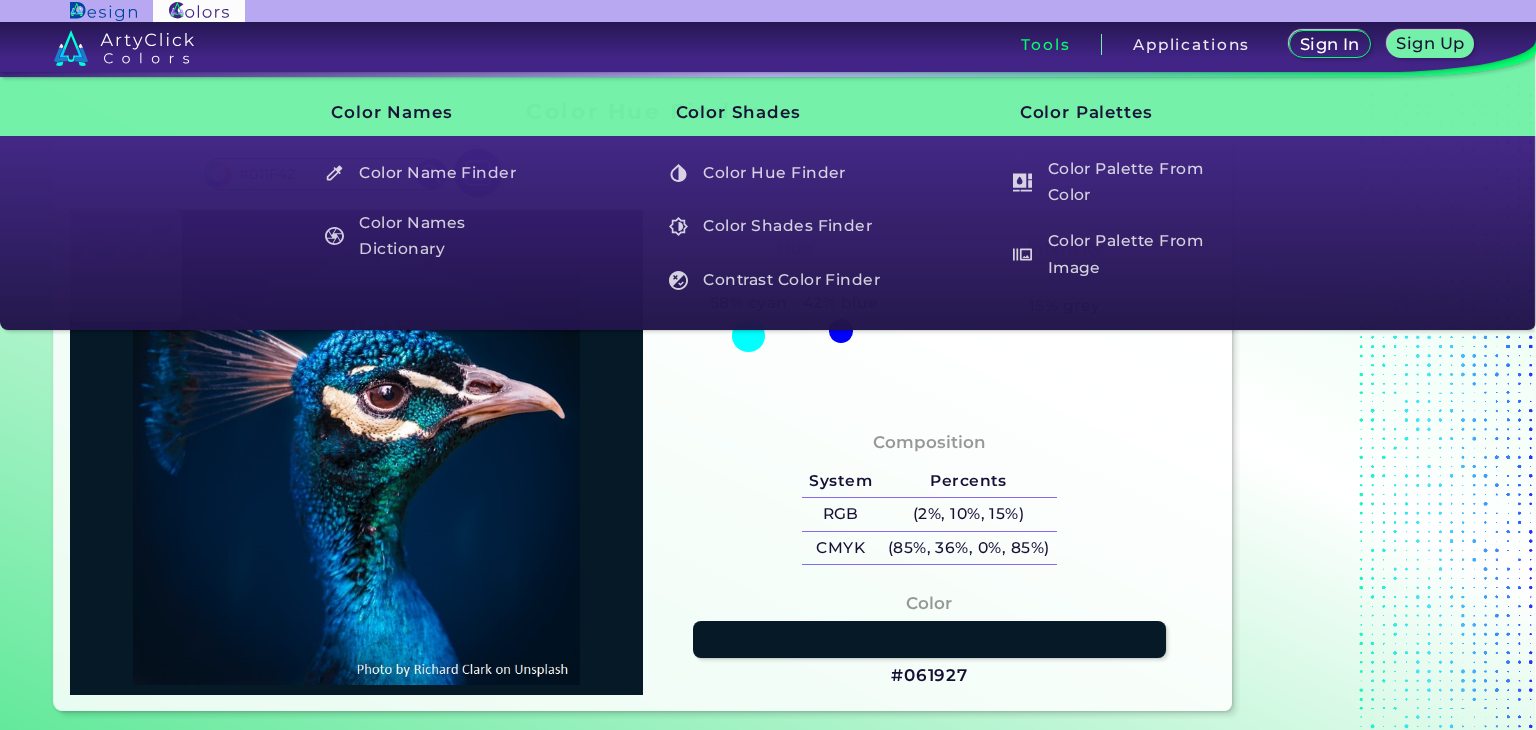 type on "#001a35" 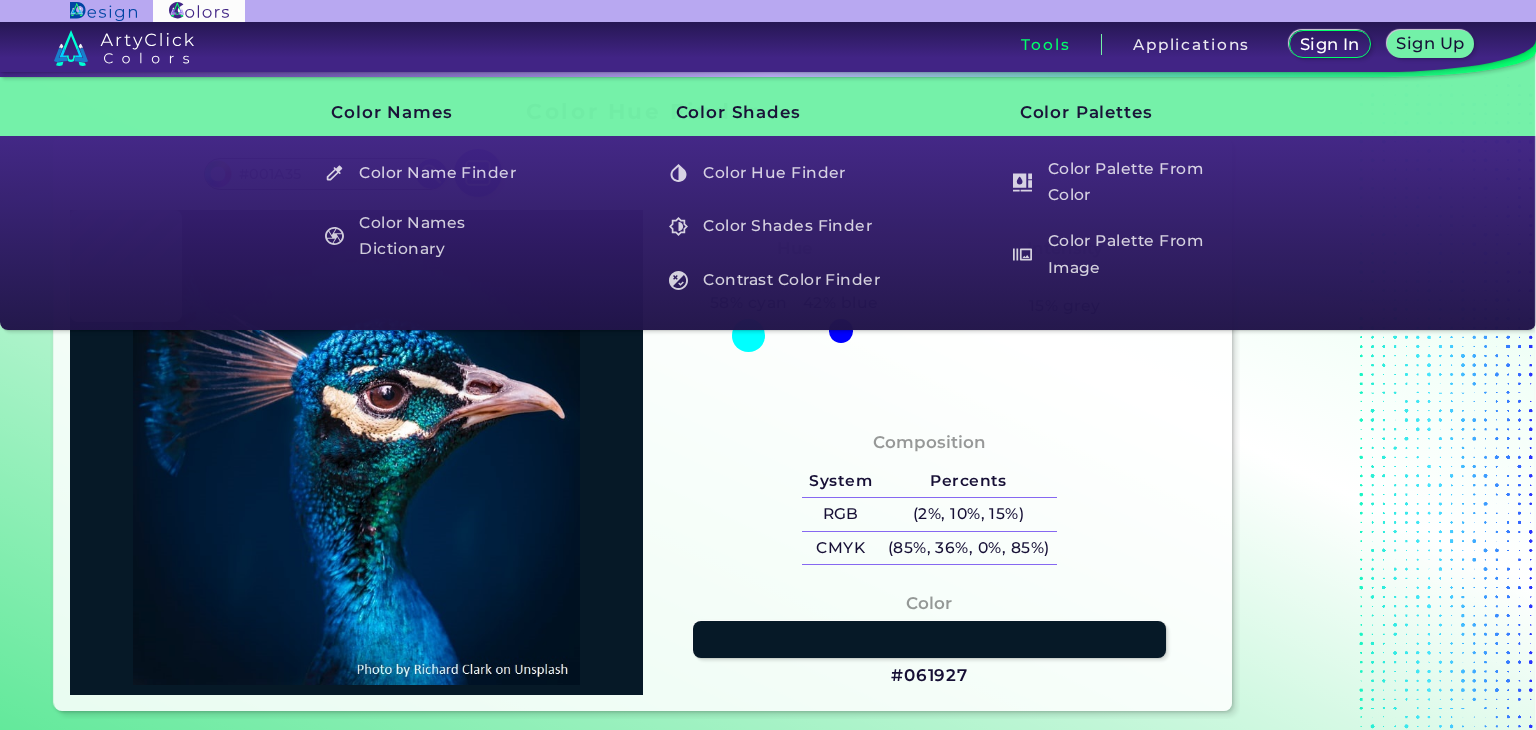 type on "#001223" 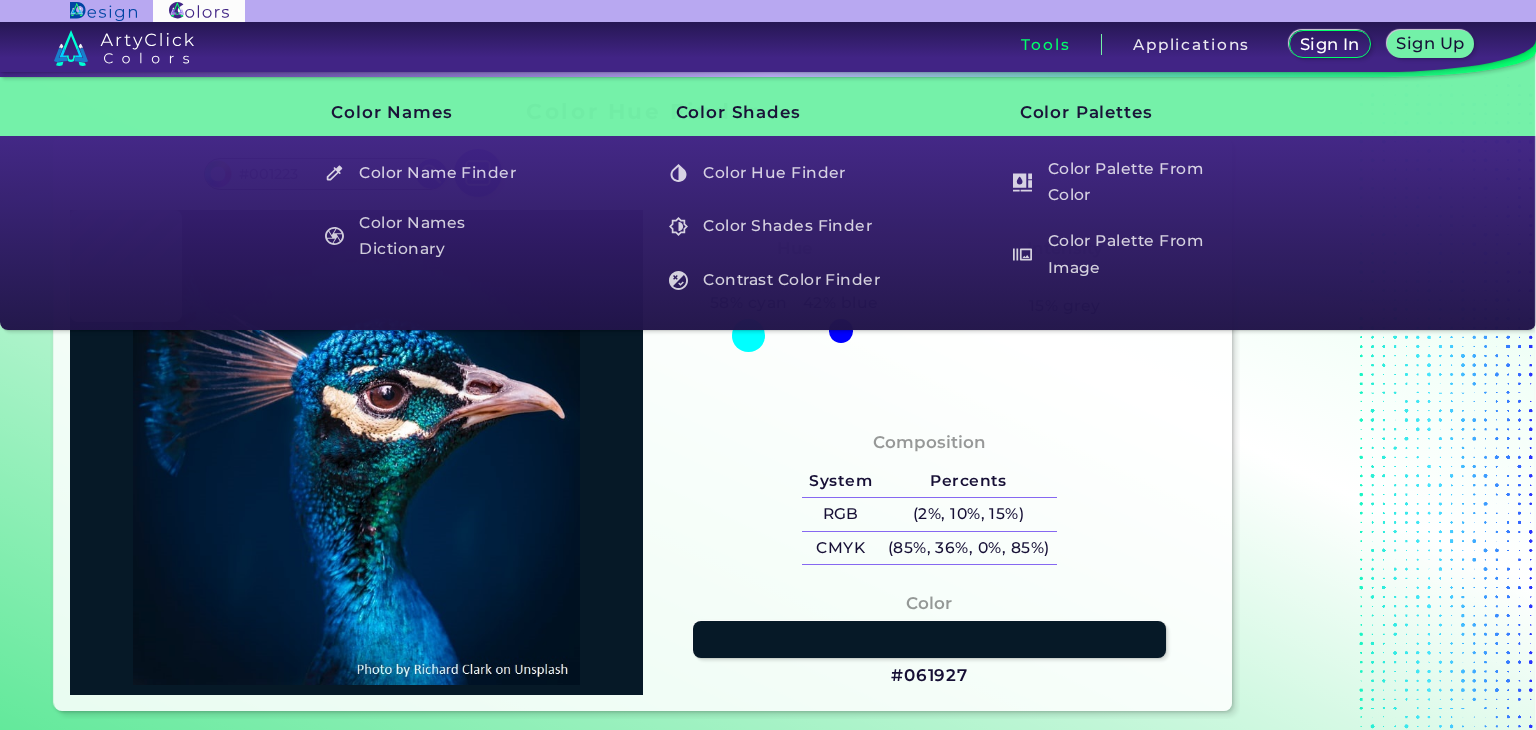 type on "#001120" 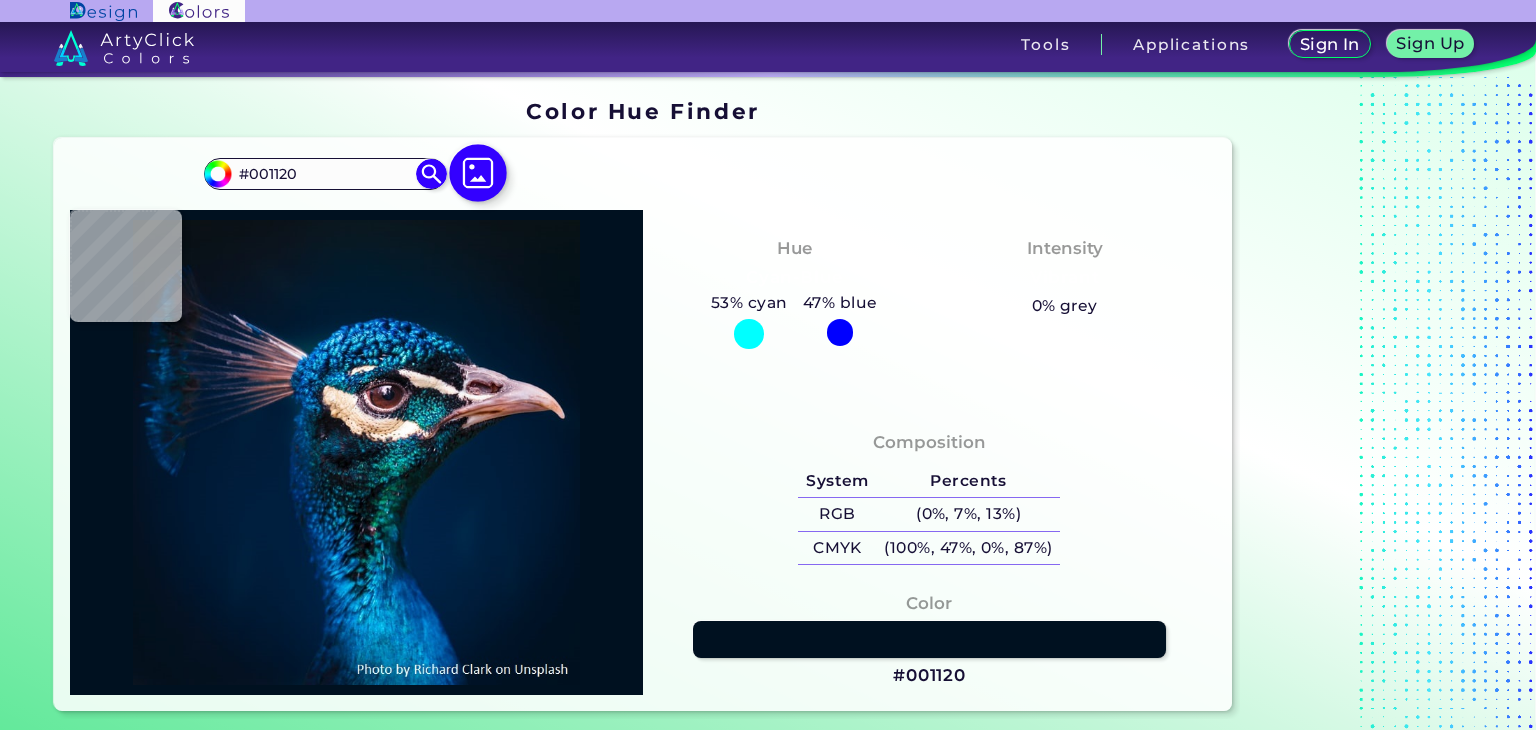 click at bounding box center (478, 173) 